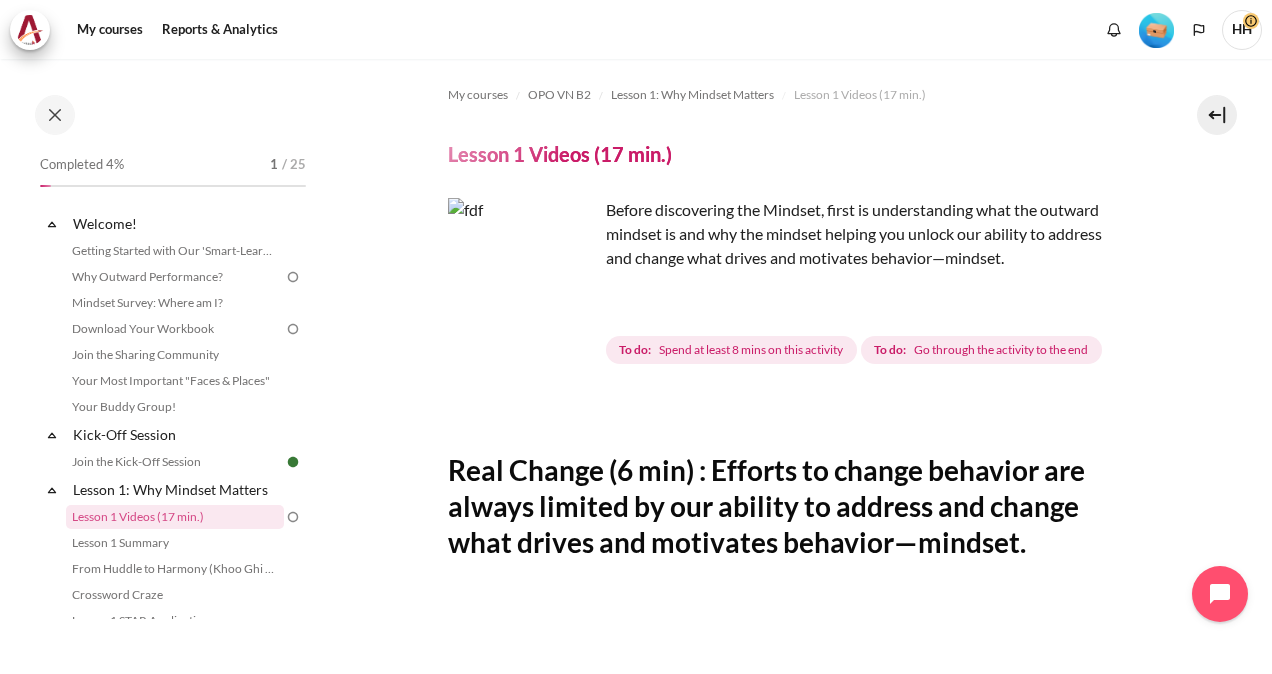 scroll, scrollTop: 0, scrollLeft: 0, axis: both 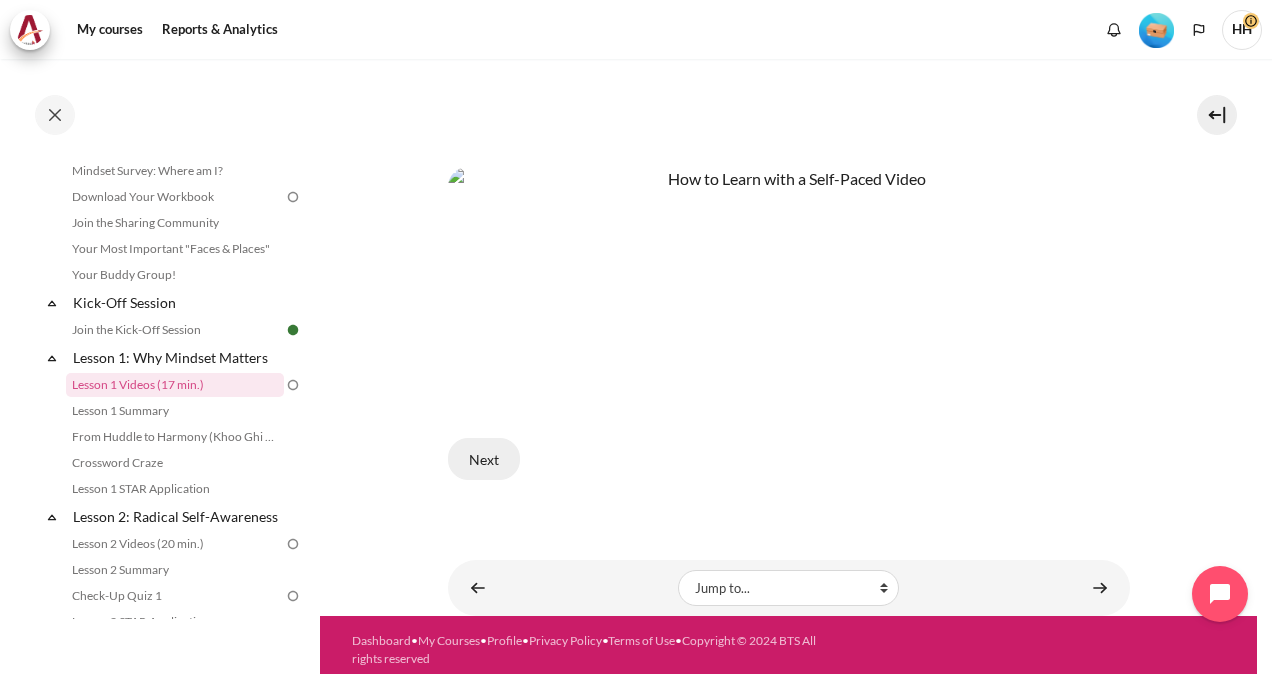 click on "Next" at bounding box center [484, 459] 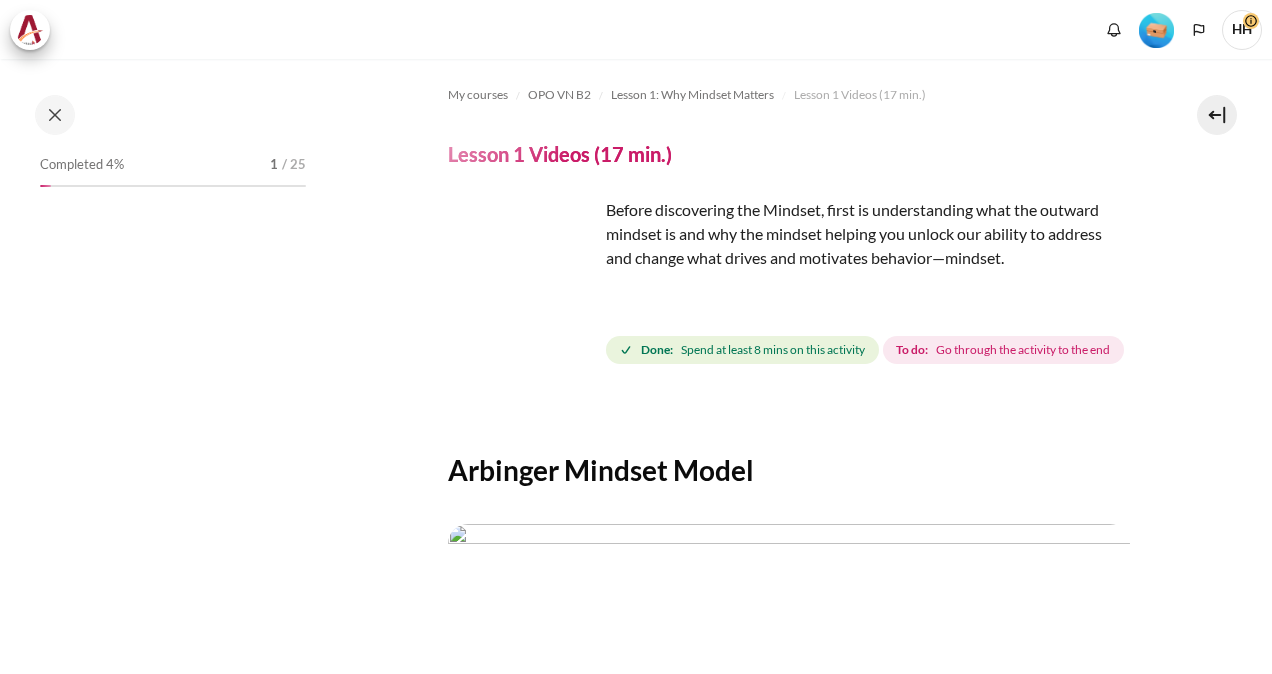 scroll, scrollTop: 0, scrollLeft: 0, axis: both 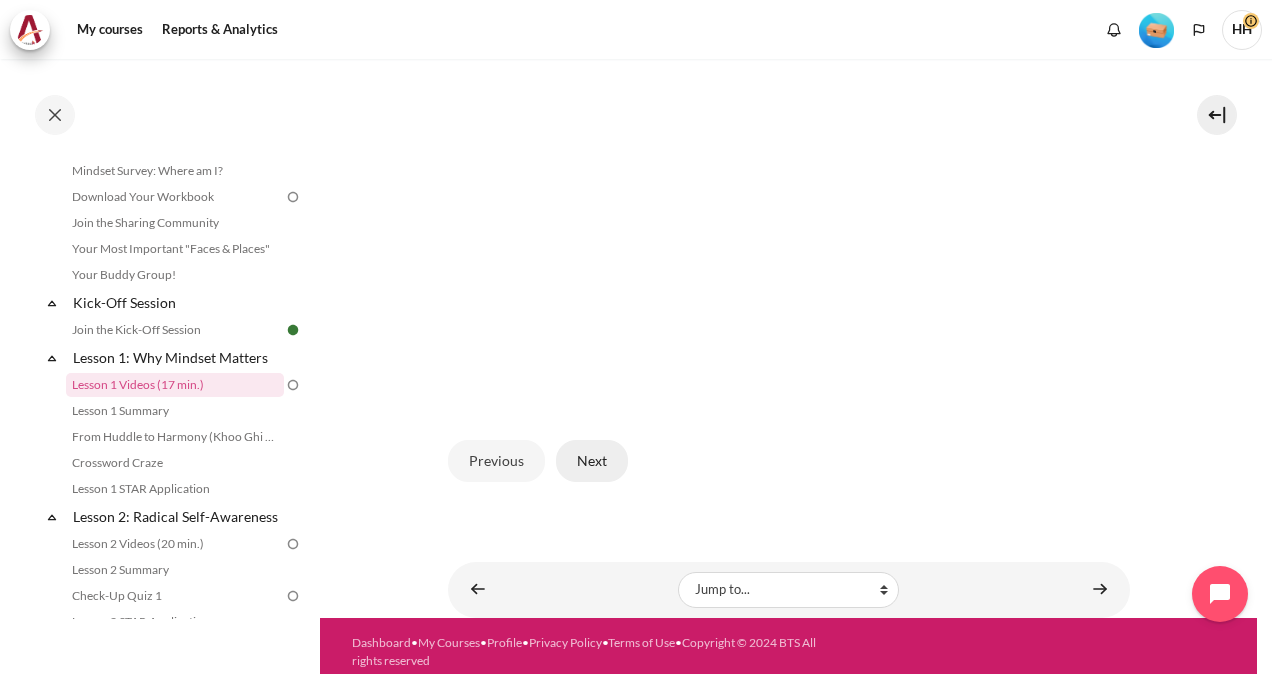 click on "Next" at bounding box center (592, 461) 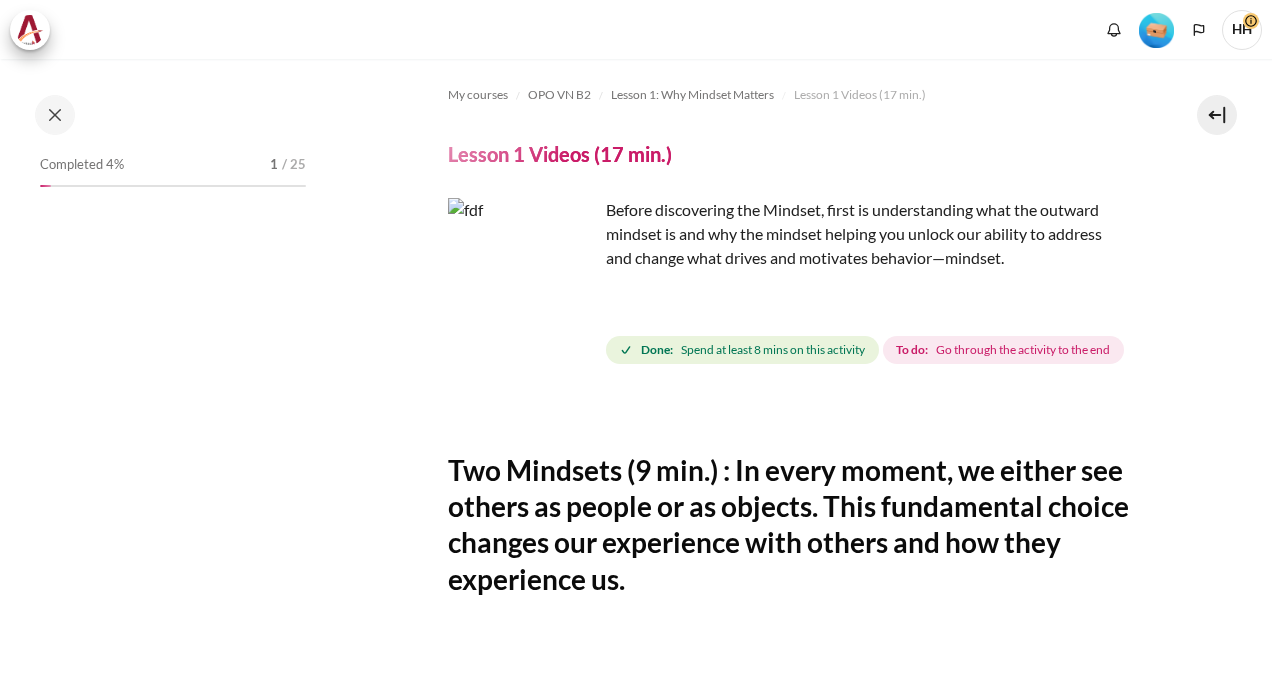 scroll, scrollTop: 0, scrollLeft: 0, axis: both 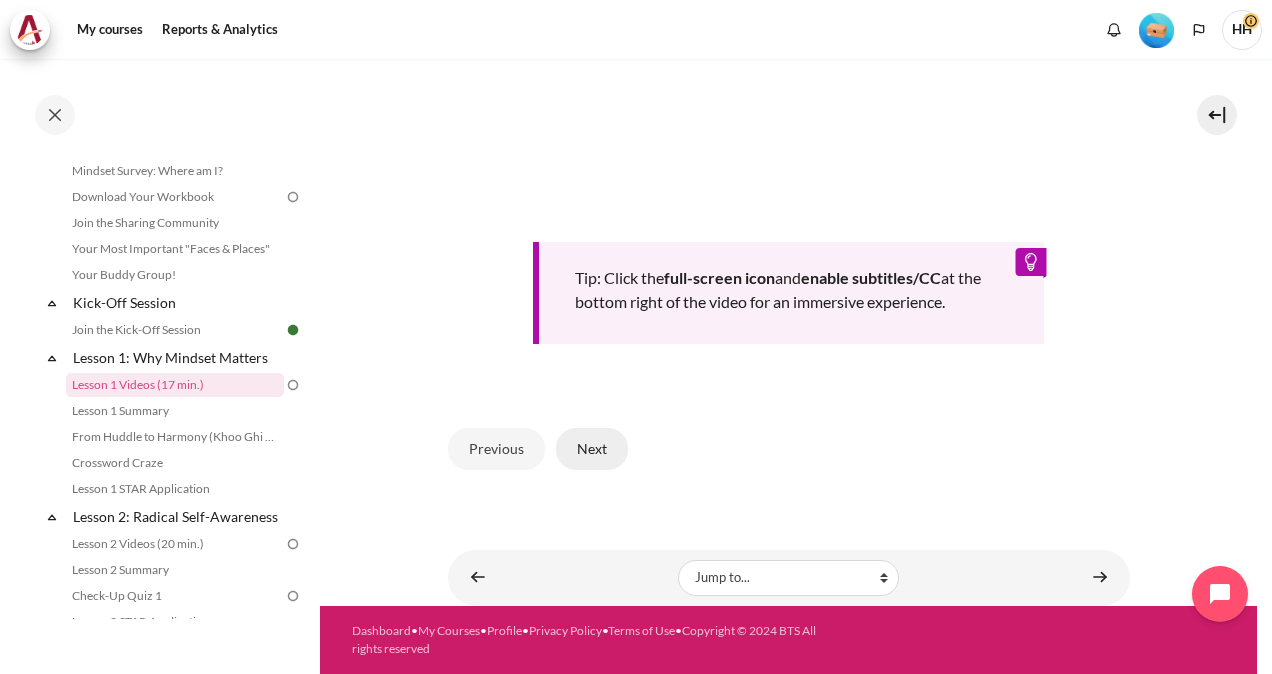 click on "Next" at bounding box center (592, 449) 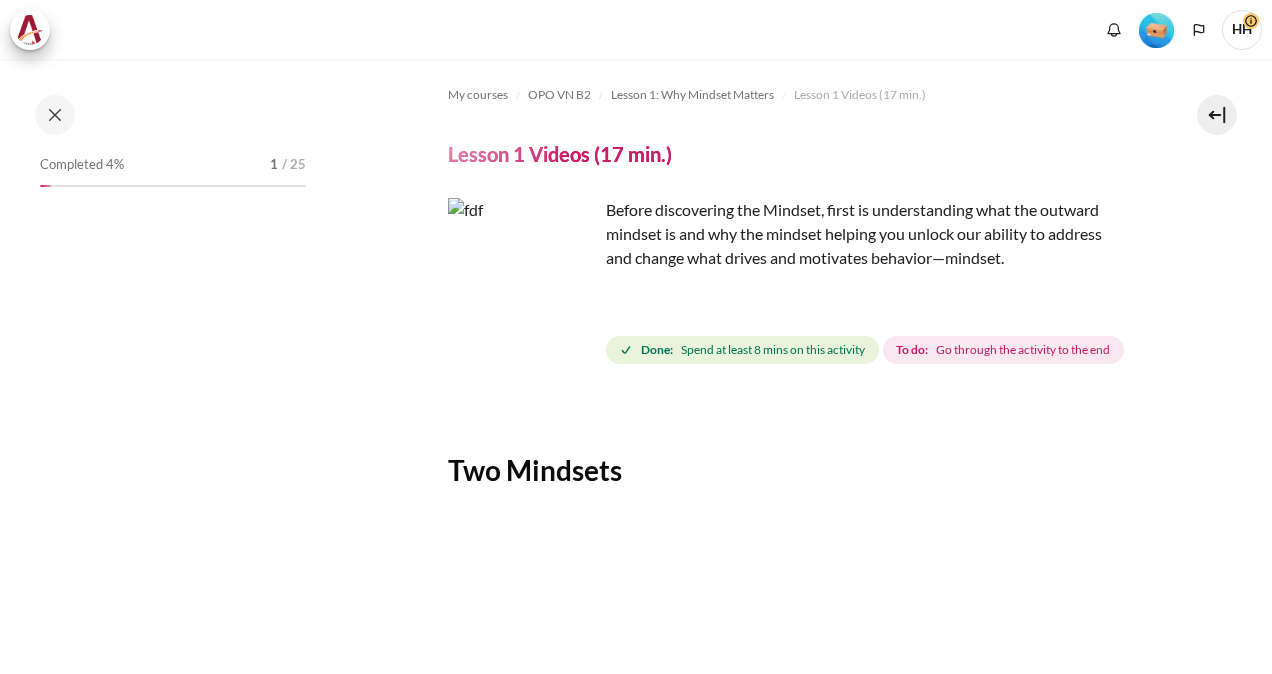 scroll, scrollTop: 0, scrollLeft: 0, axis: both 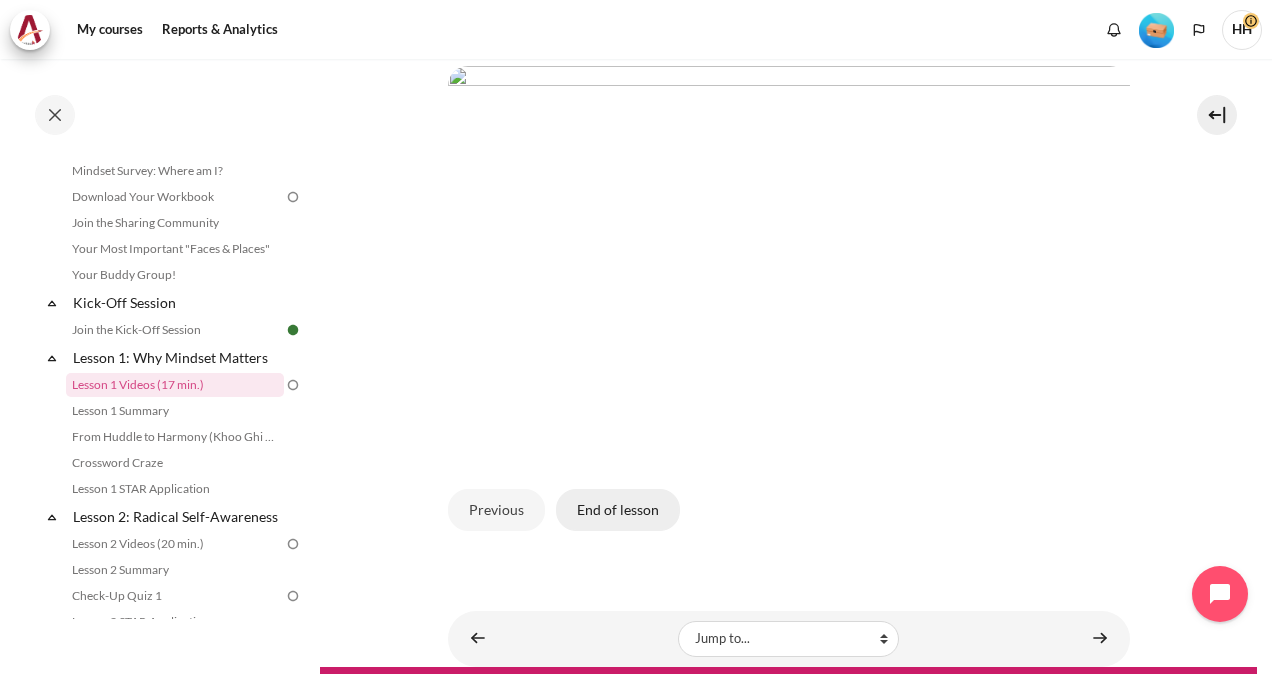 click on "End of lesson" at bounding box center [618, 510] 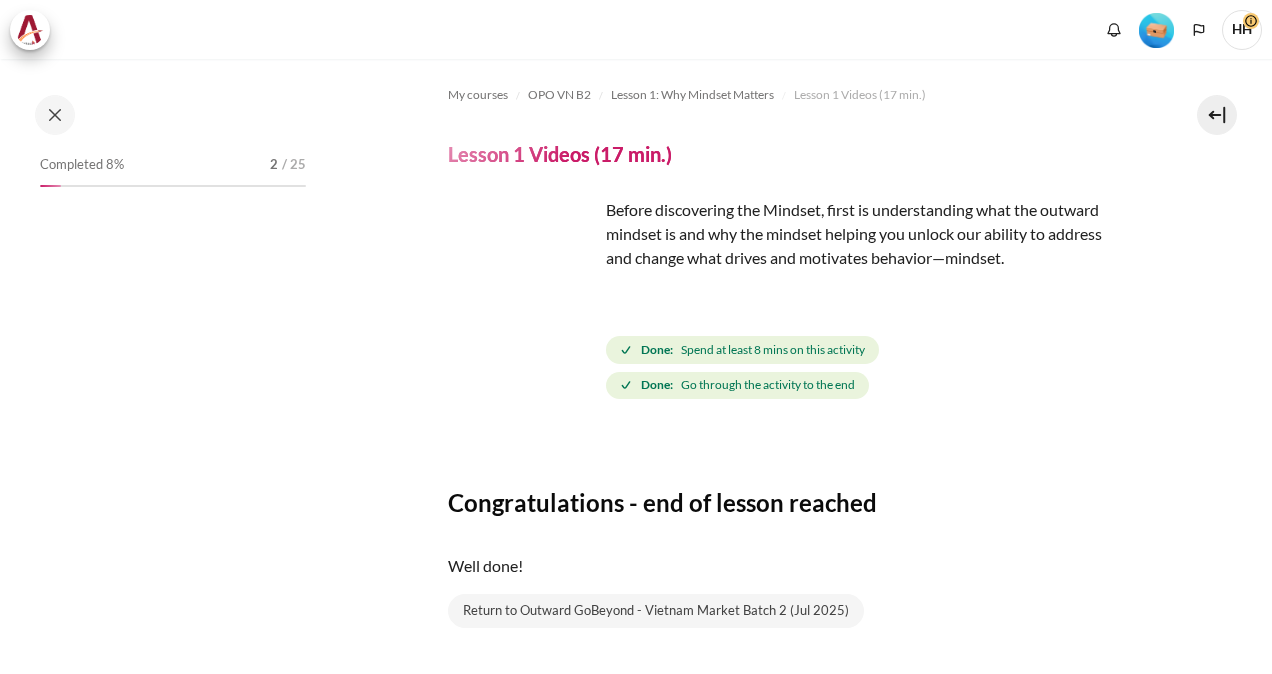 scroll, scrollTop: 0, scrollLeft: 0, axis: both 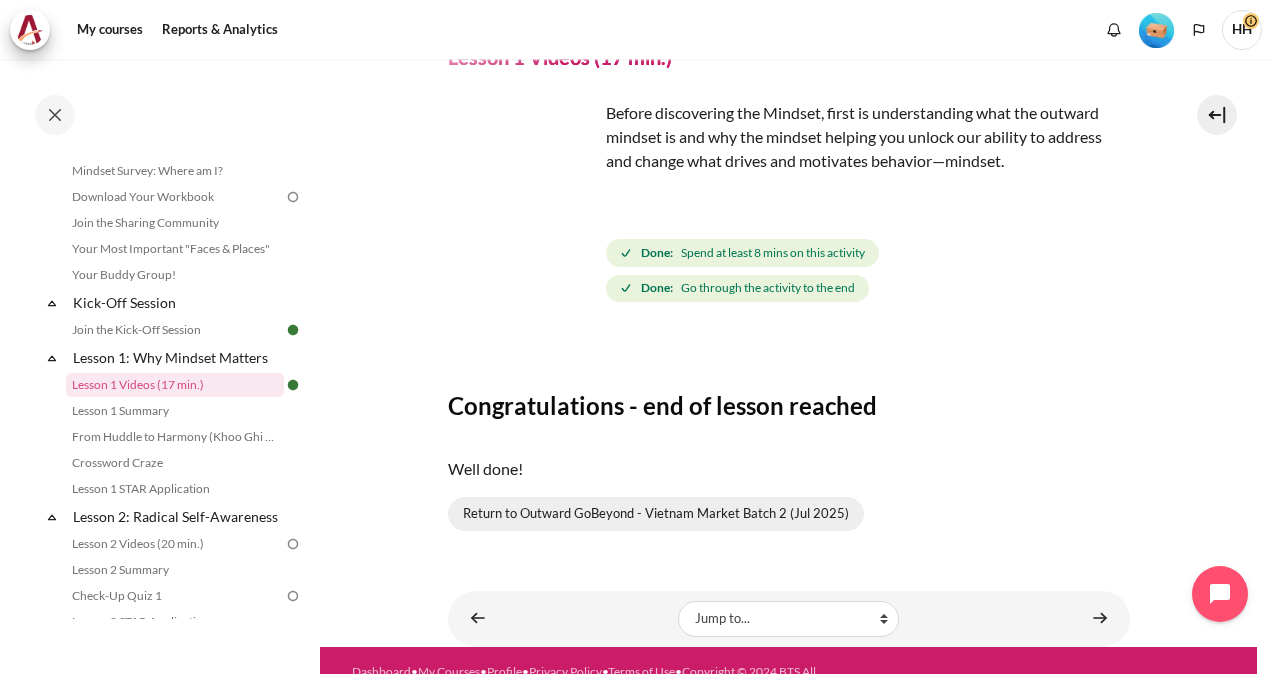 click on "Return to Outward GoBeyond - Vietnam Market Batch 2 (Jul 2025)" at bounding box center [656, 514] 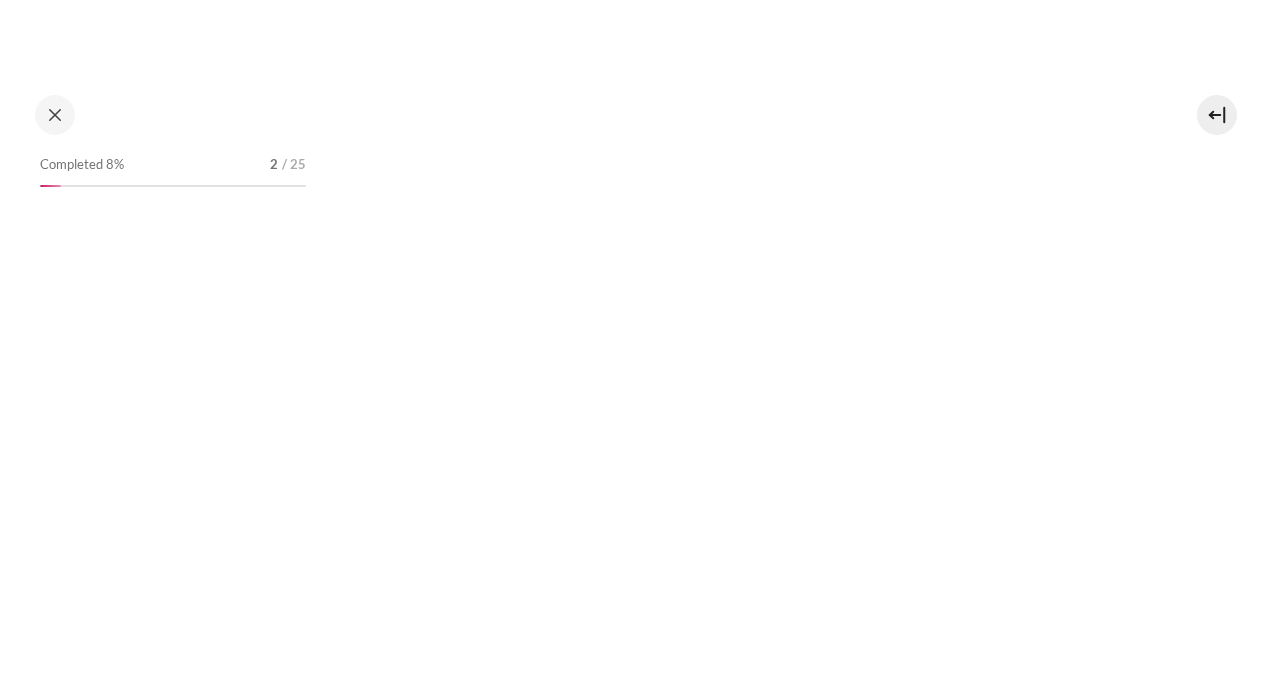 scroll, scrollTop: 0, scrollLeft: 0, axis: both 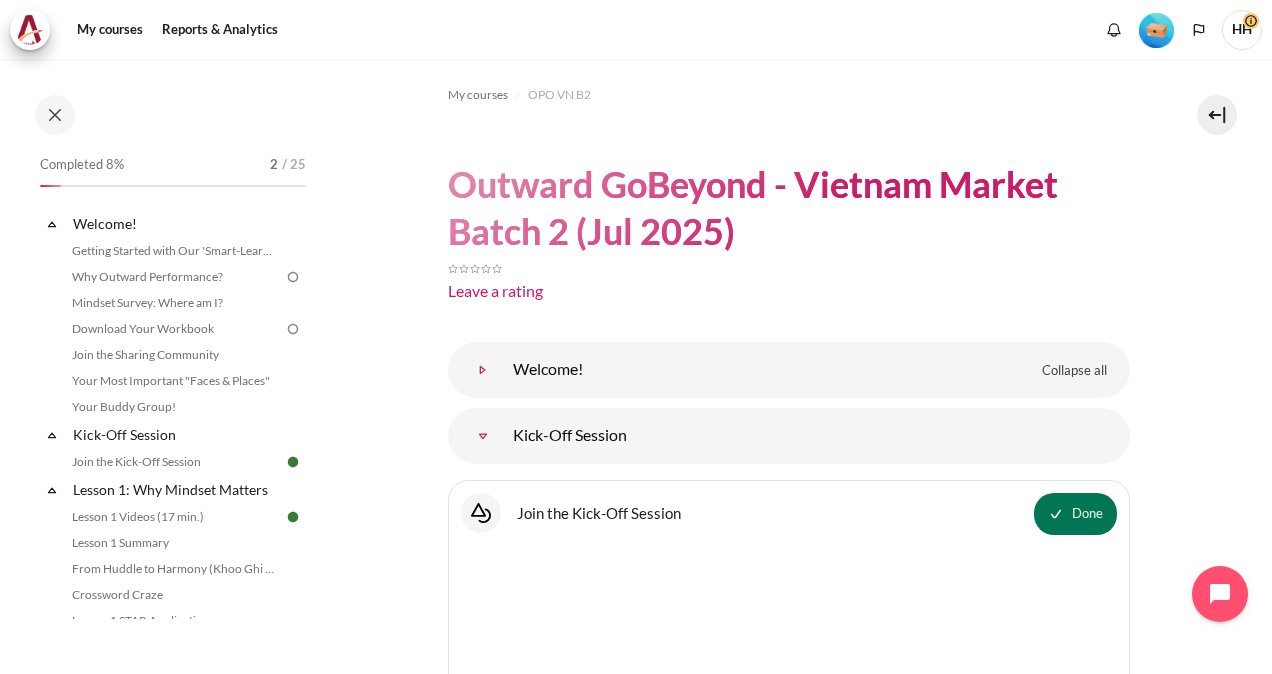 click at bounding box center (483, 370) 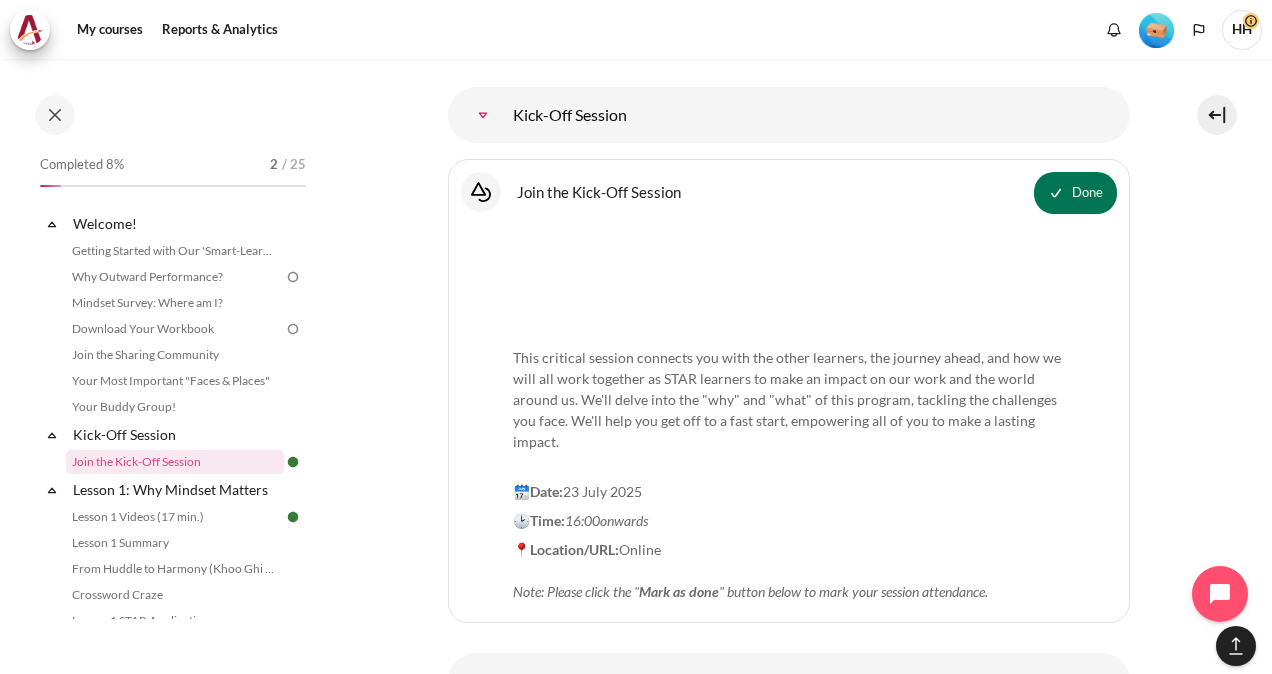 scroll, scrollTop: 2748, scrollLeft: 0, axis: vertical 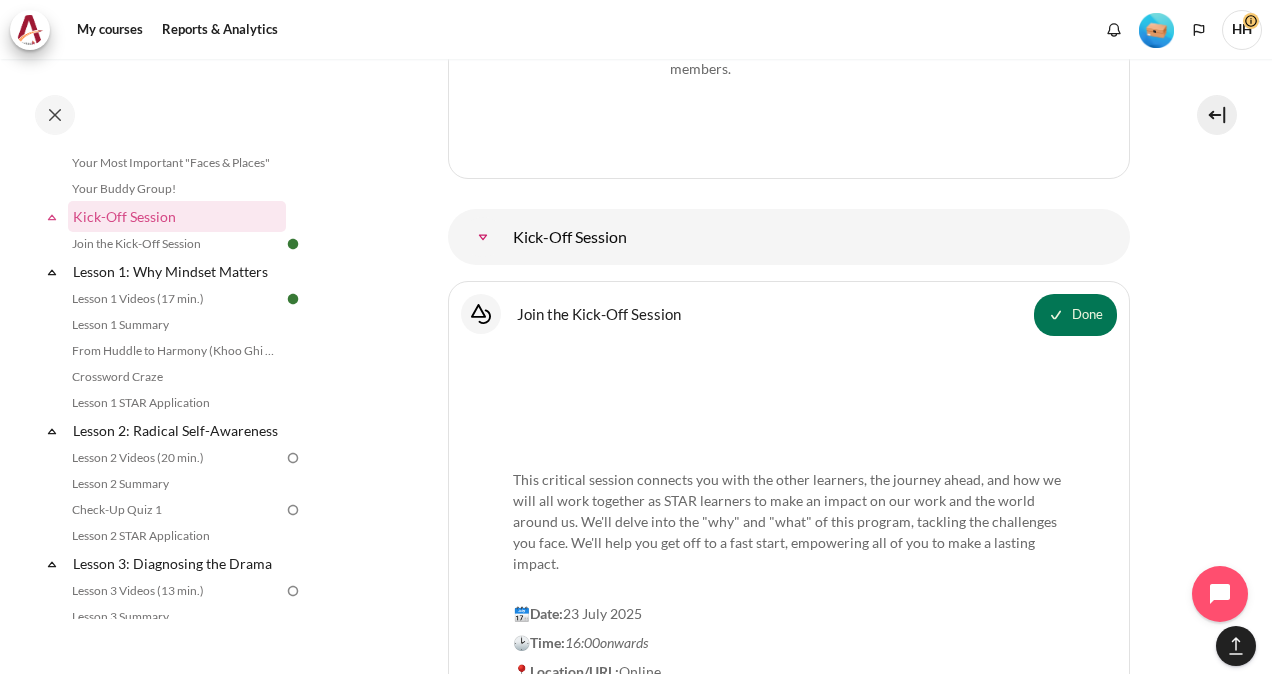 click at bounding box center [483, 237] 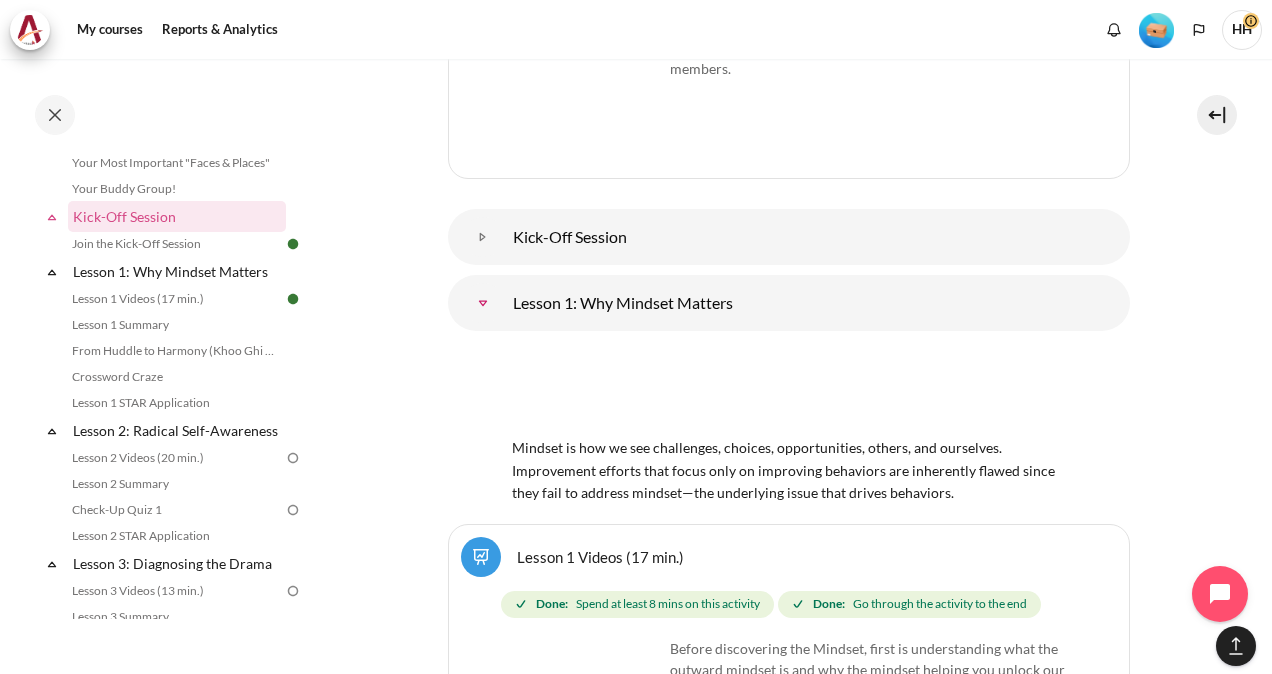 click on "My courses
OPO VN B2
Outward GoBeyond - Vietnam Market Batch 2 (Jul 2025)
Leave a rating
Topic outline
B" at bounding box center (788, 6379) 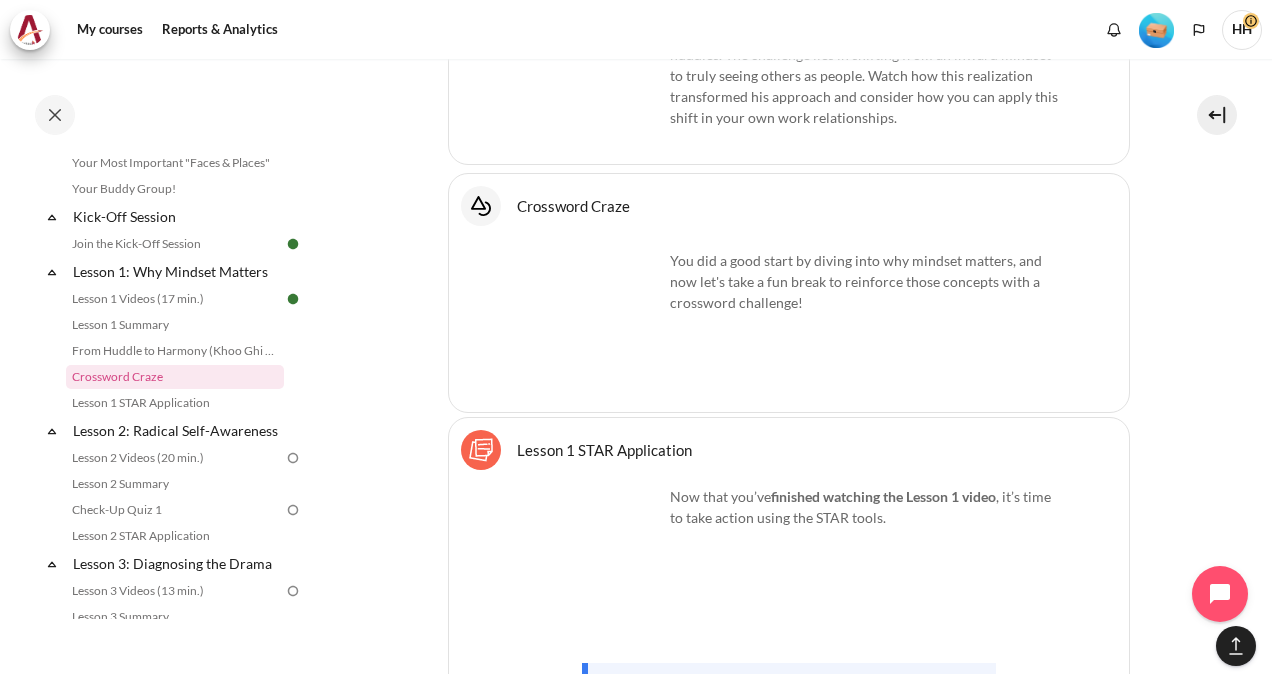 scroll, scrollTop: 3399, scrollLeft: 0, axis: vertical 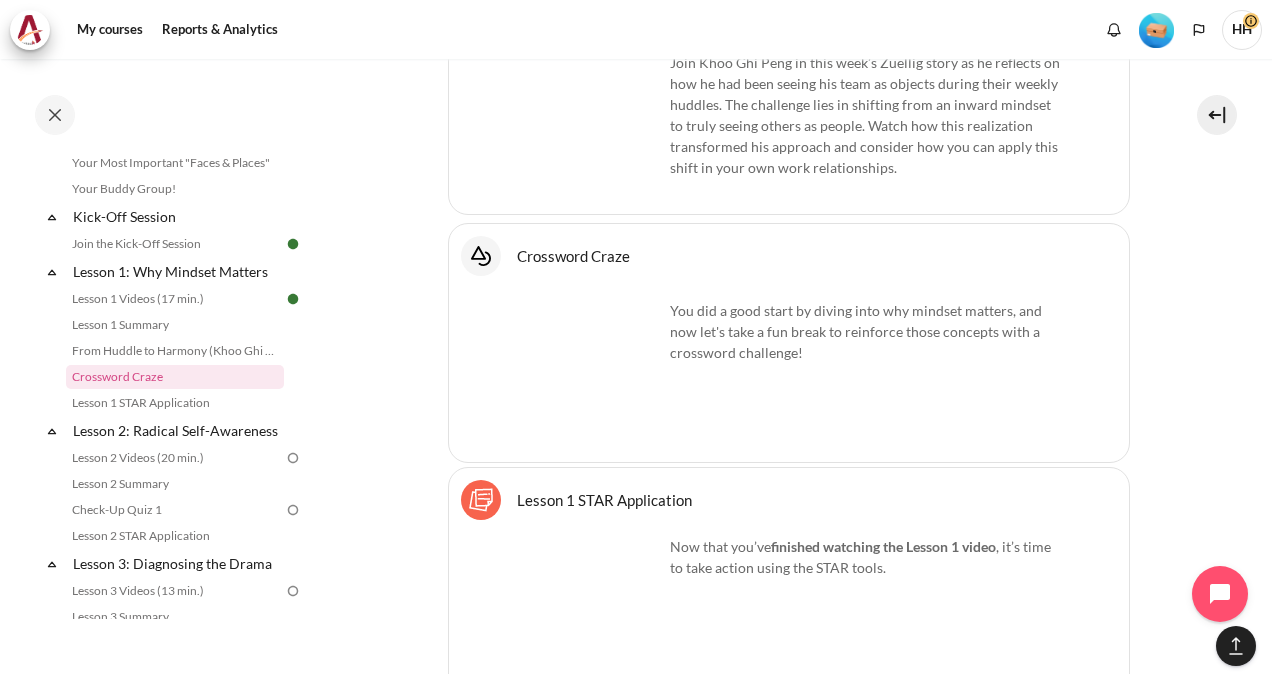 click on "Crossword Craze   Interactive Content" at bounding box center (573, 255) 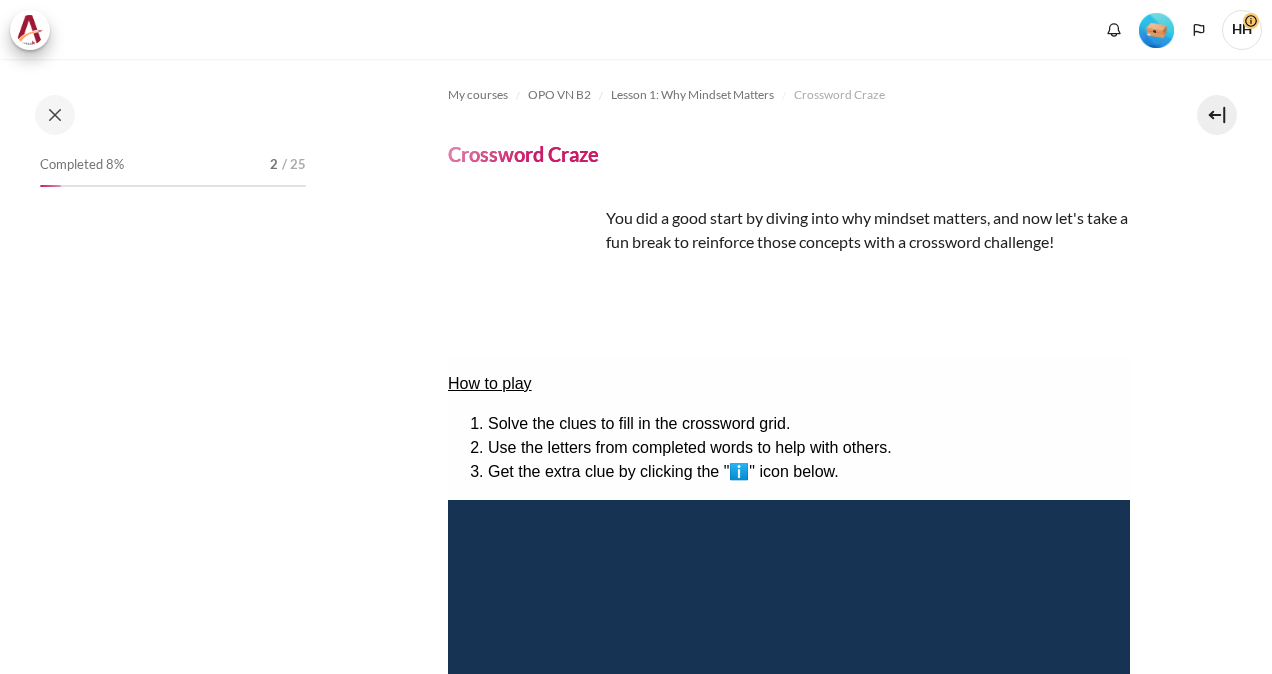scroll, scrollTop: 0, scrollLeft: 0, axis: both 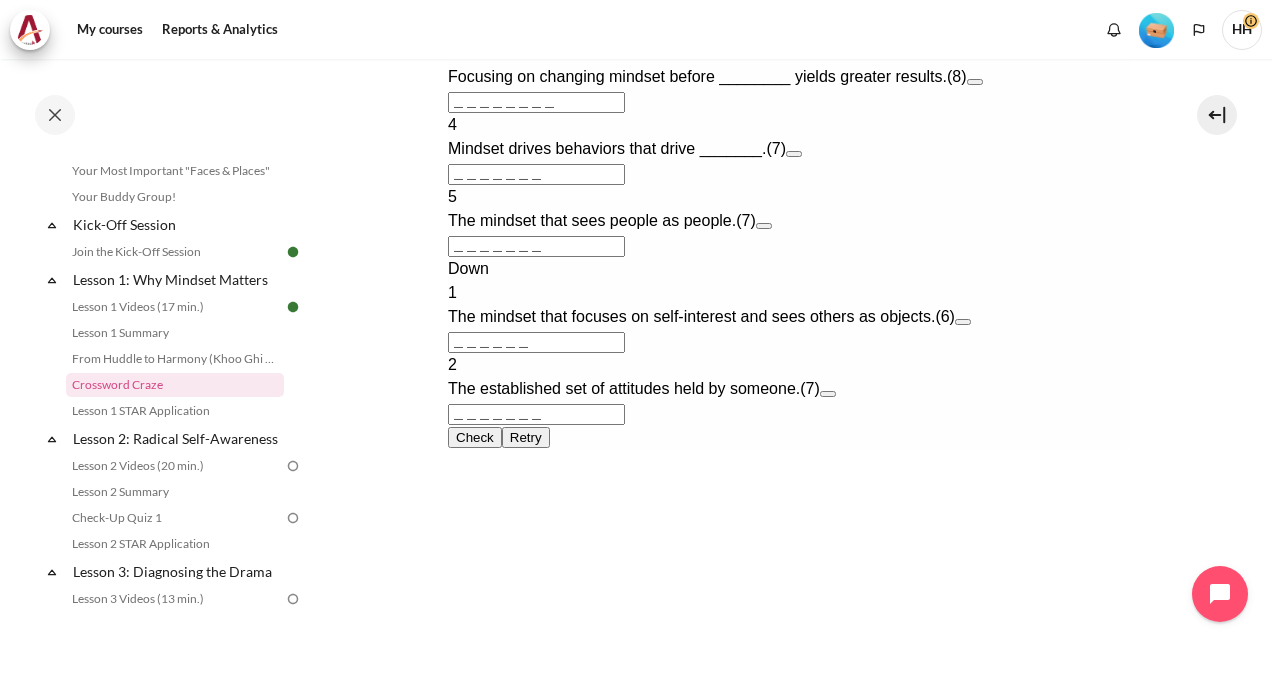 click on "＿＿＿＿＿＿" at bounding box center (535, 342) 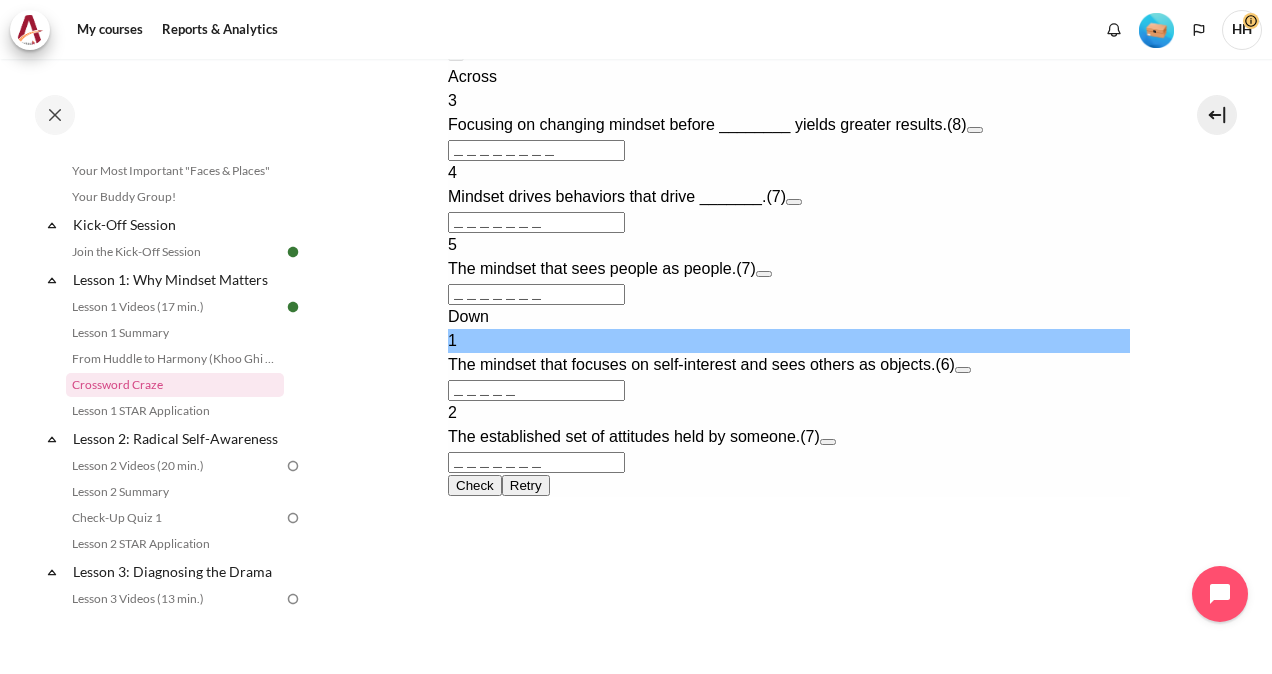type on "＿＿＿＿＿＿" 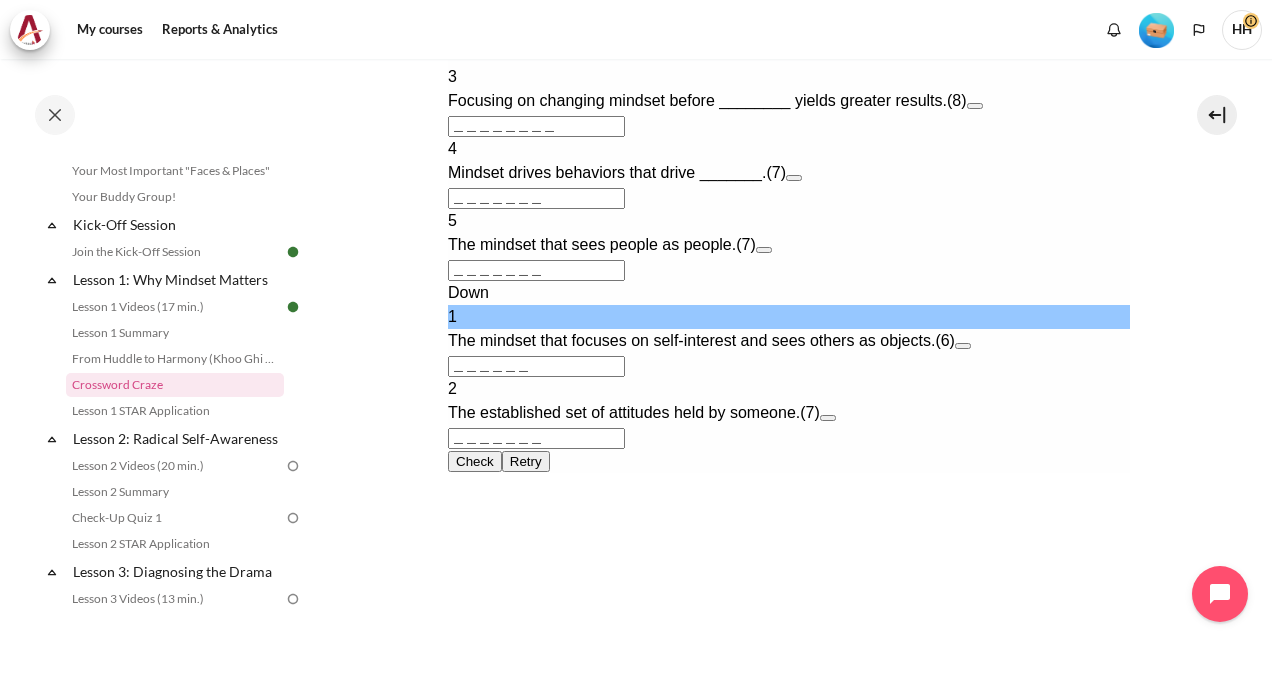 click on "Focusing on changing mindset before ________ yields greater results." at bounding box center [696, 100] 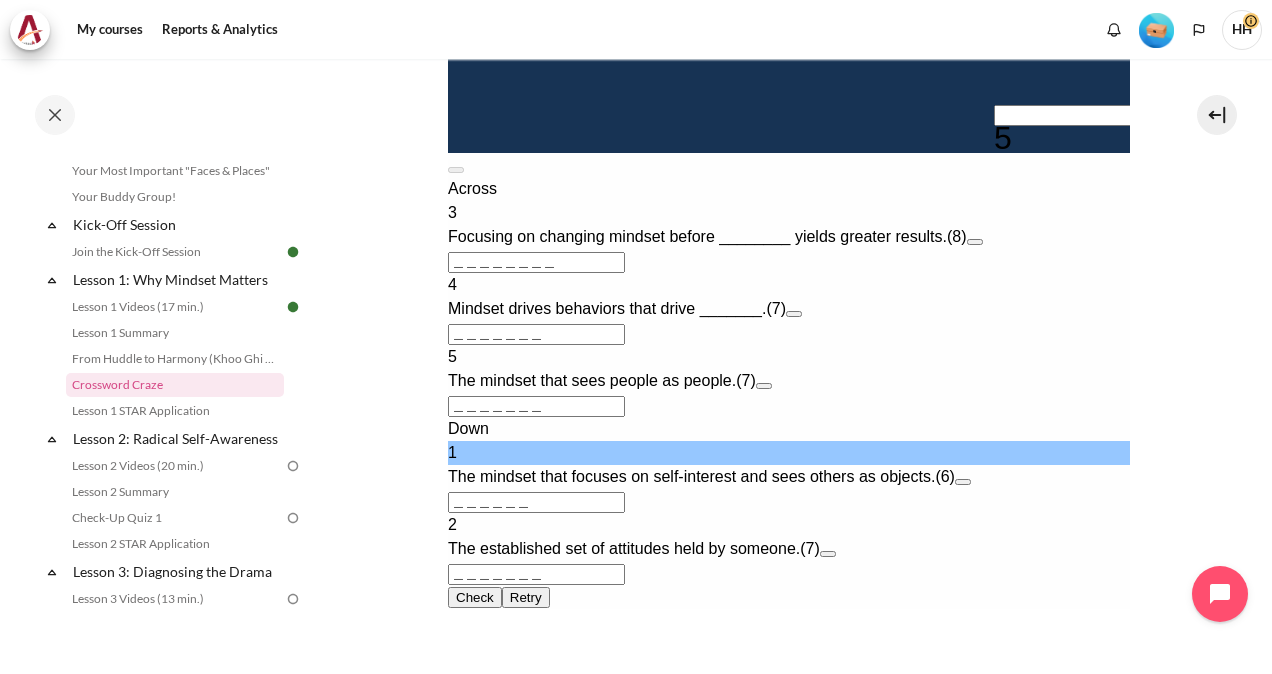 scroll, scrollTop: 824, scrollLeft: 0, axis: vertical 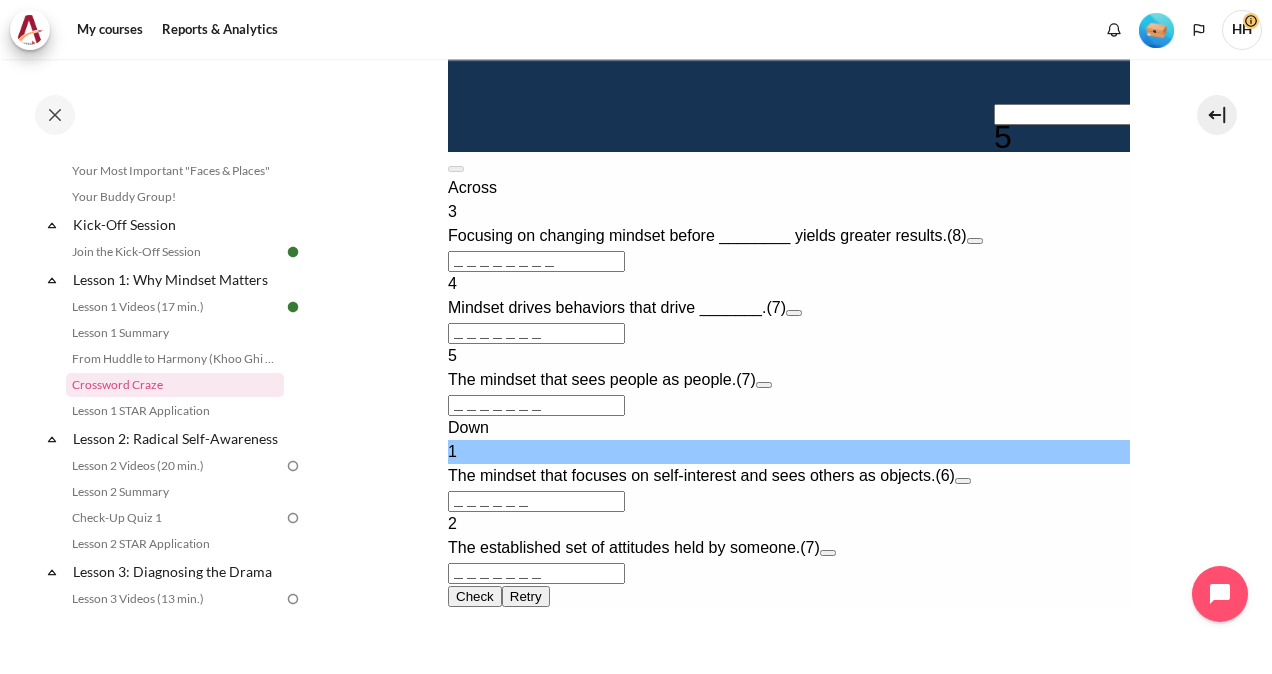 click on "Focusing on changing mindset before ________ yields greater results." at bounding box center (696, 235) 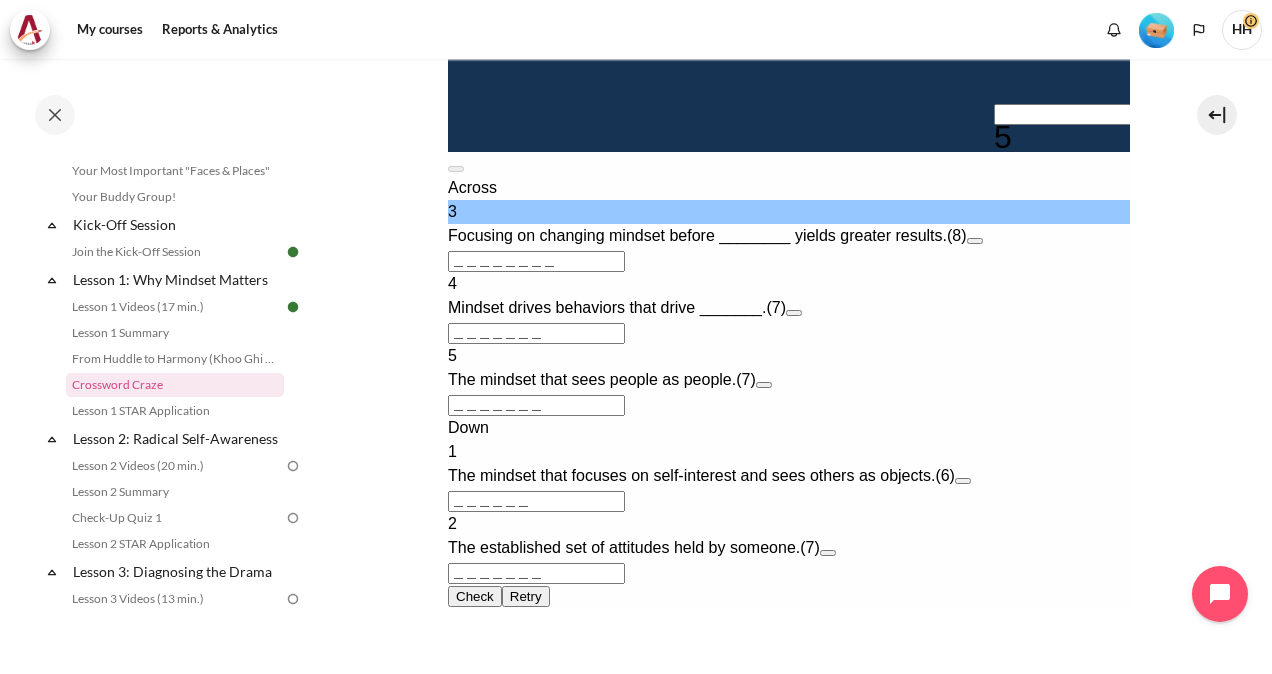 click on "＿＿＿＿＿＿＿＿" at bounding box center (535, 261) 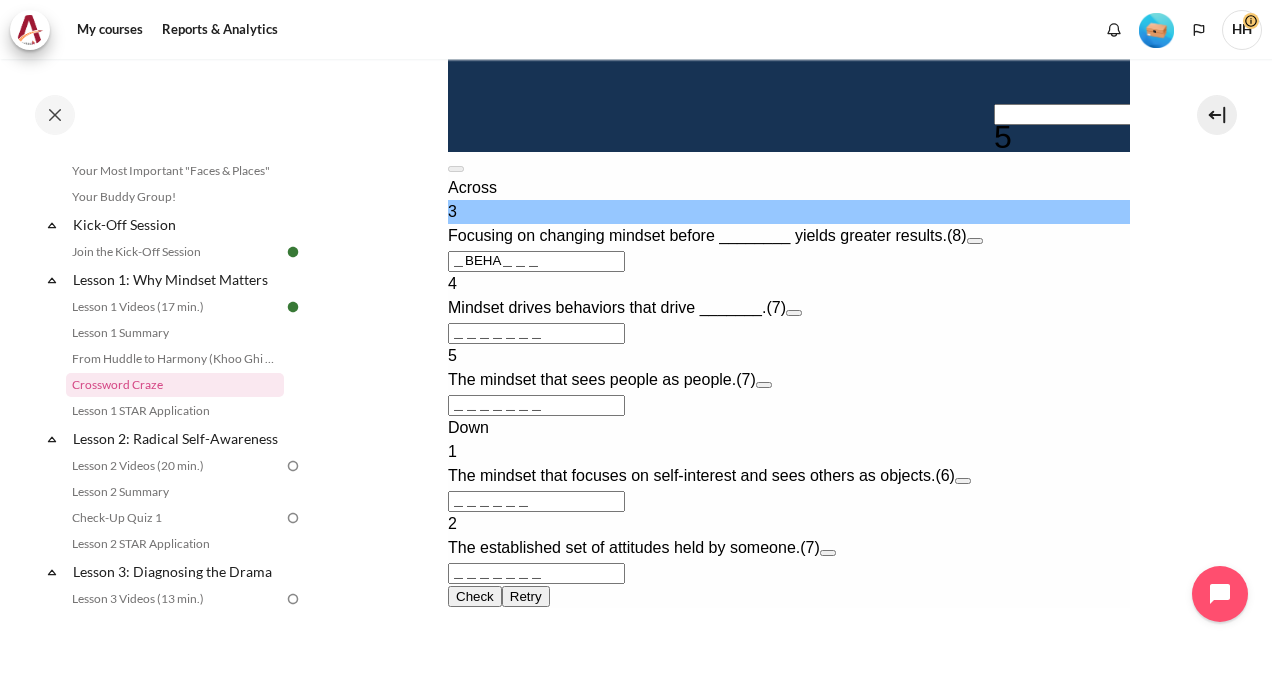 type on "＿BEHAV＿＿" 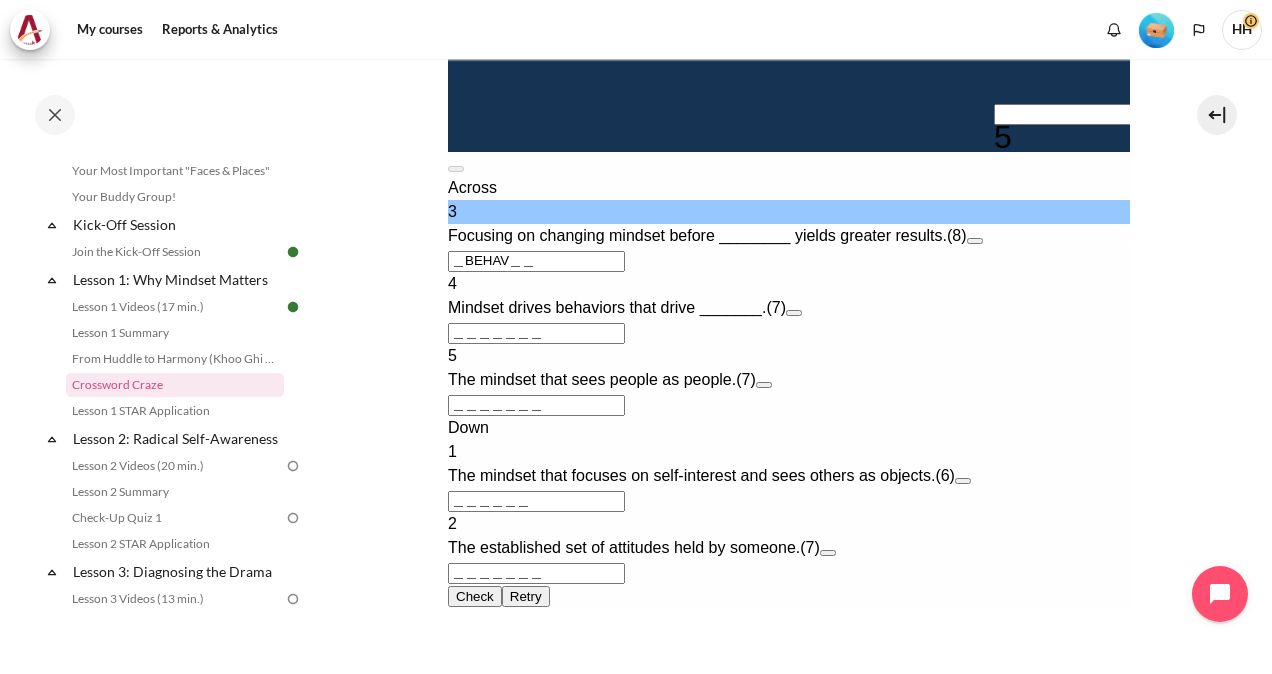 type on "＿V＿＿＿＿＿" 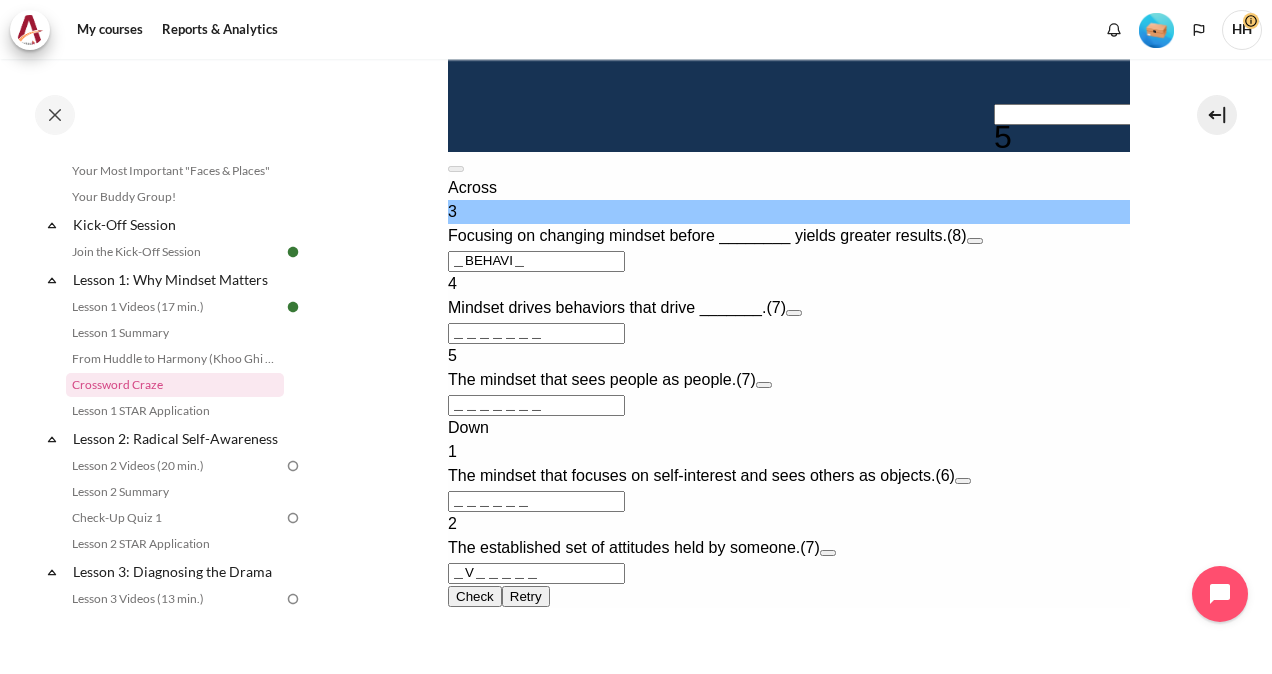 type on "＿BEHAVIO" 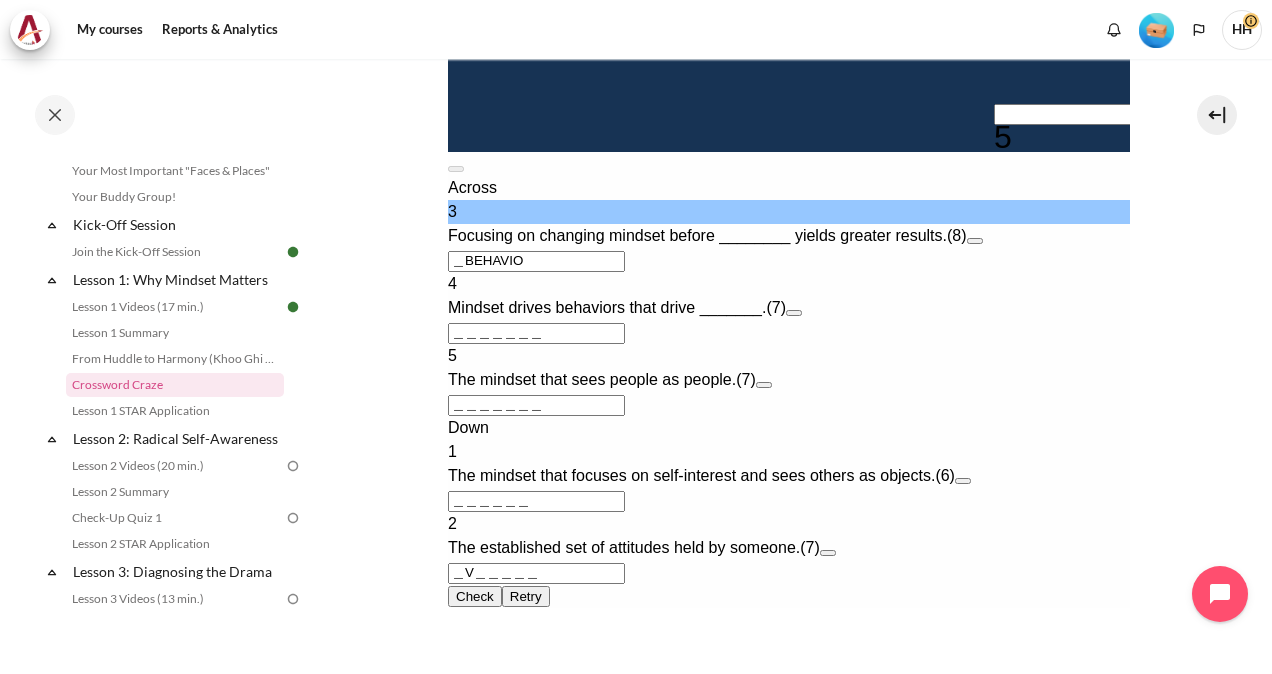 type on "＿＿＿＿O＿" 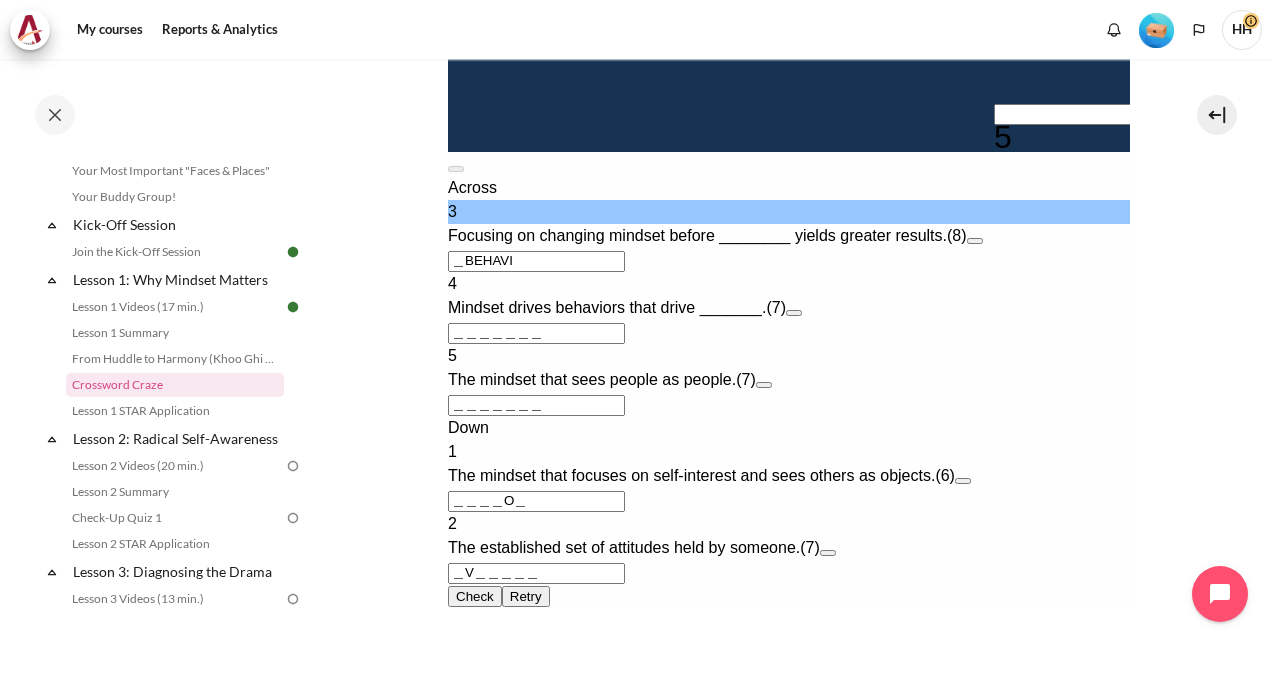 type on "＿BEHAVI＿" 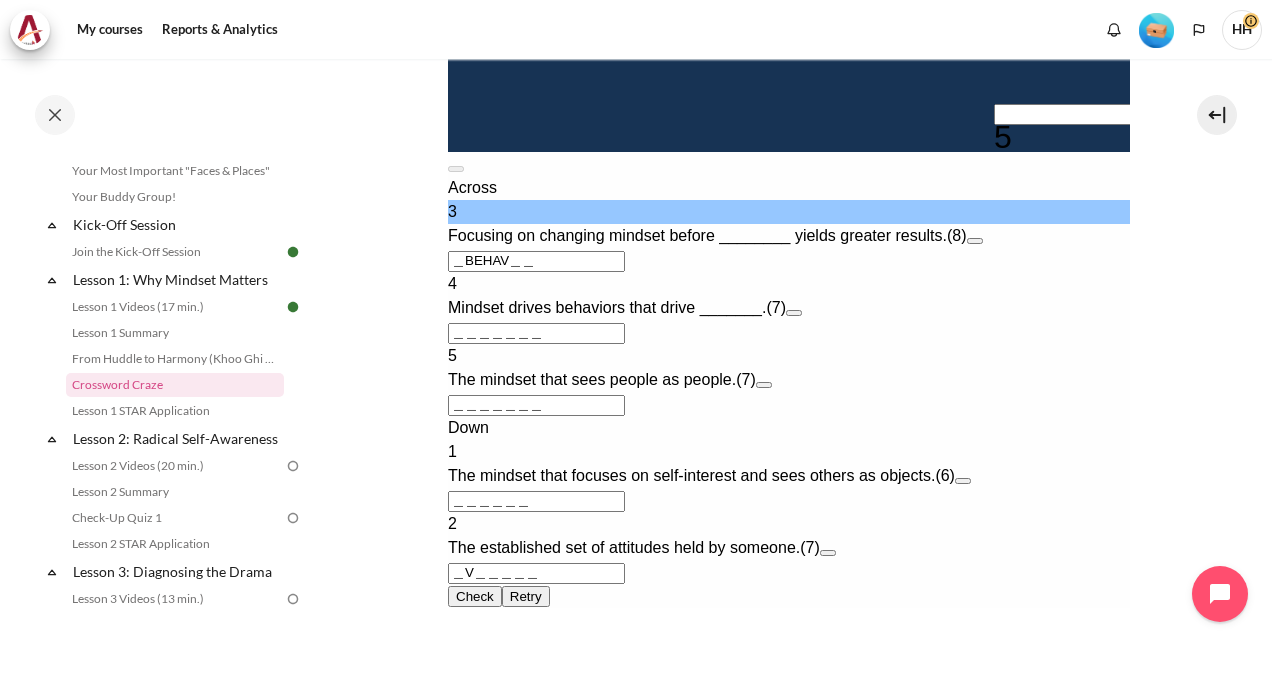 click on "＿BEHAV＿＿" at bounding box center [535, 261] 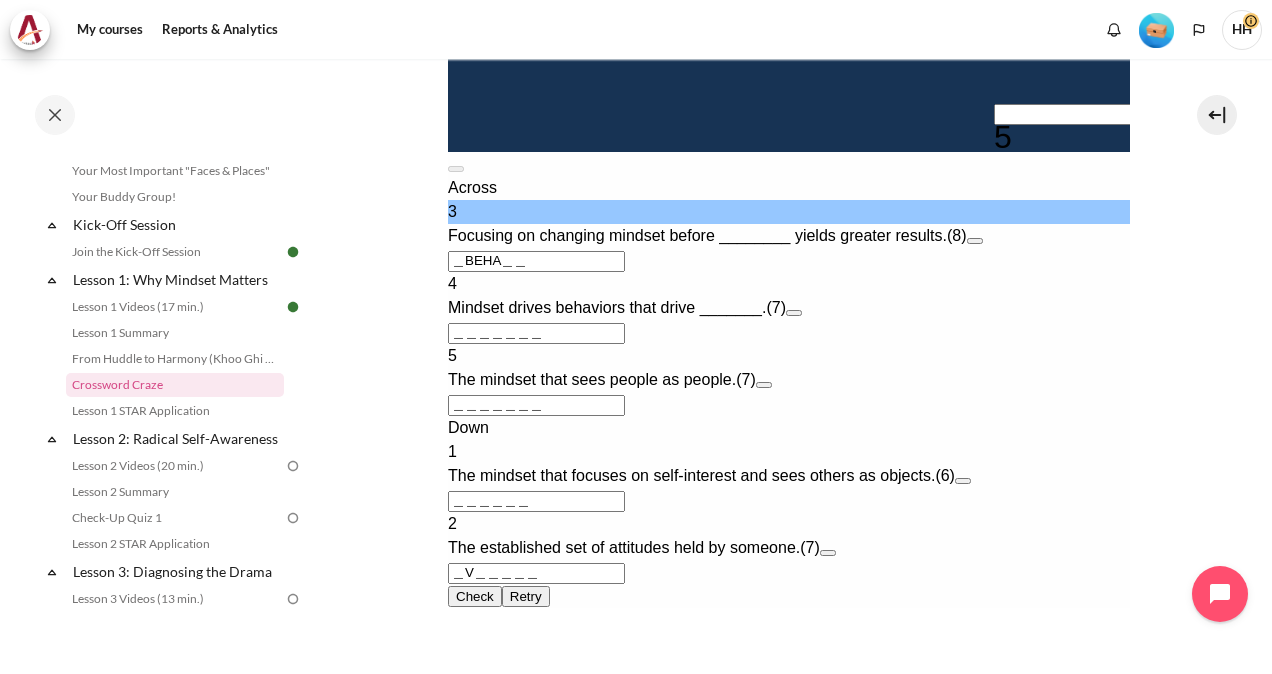 type on "＿BEHA＿＿＿" 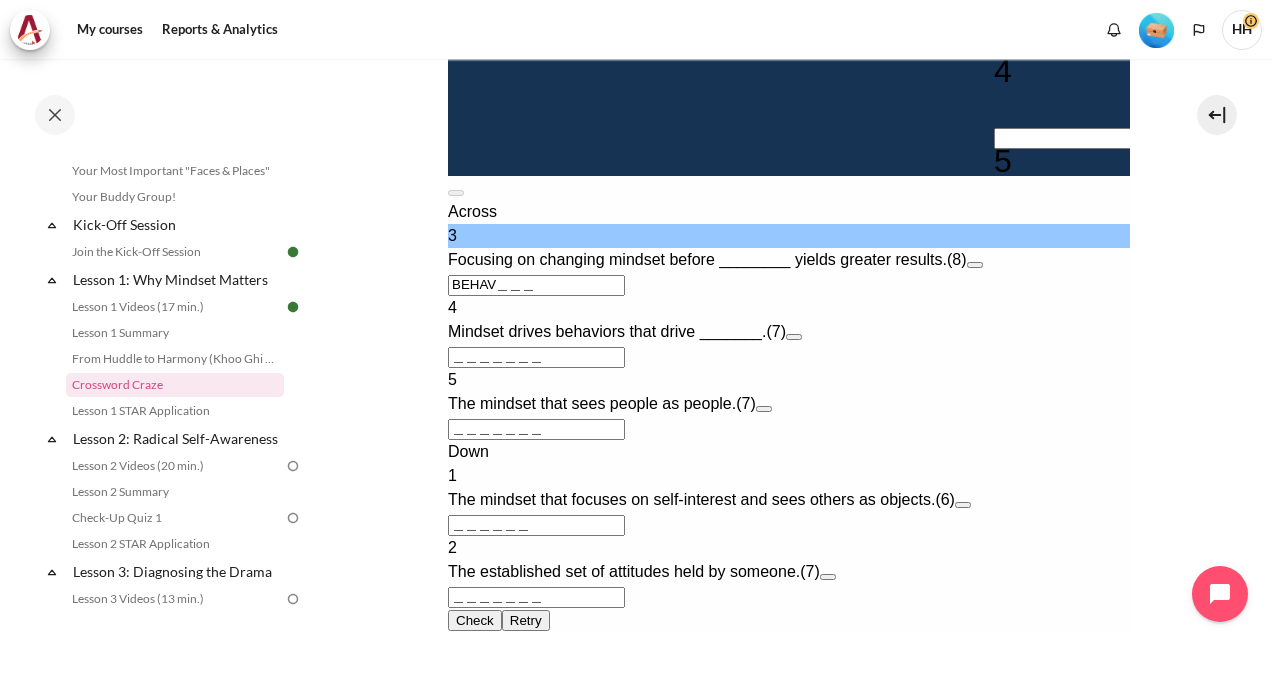 type on "BEHAVI＿＿" 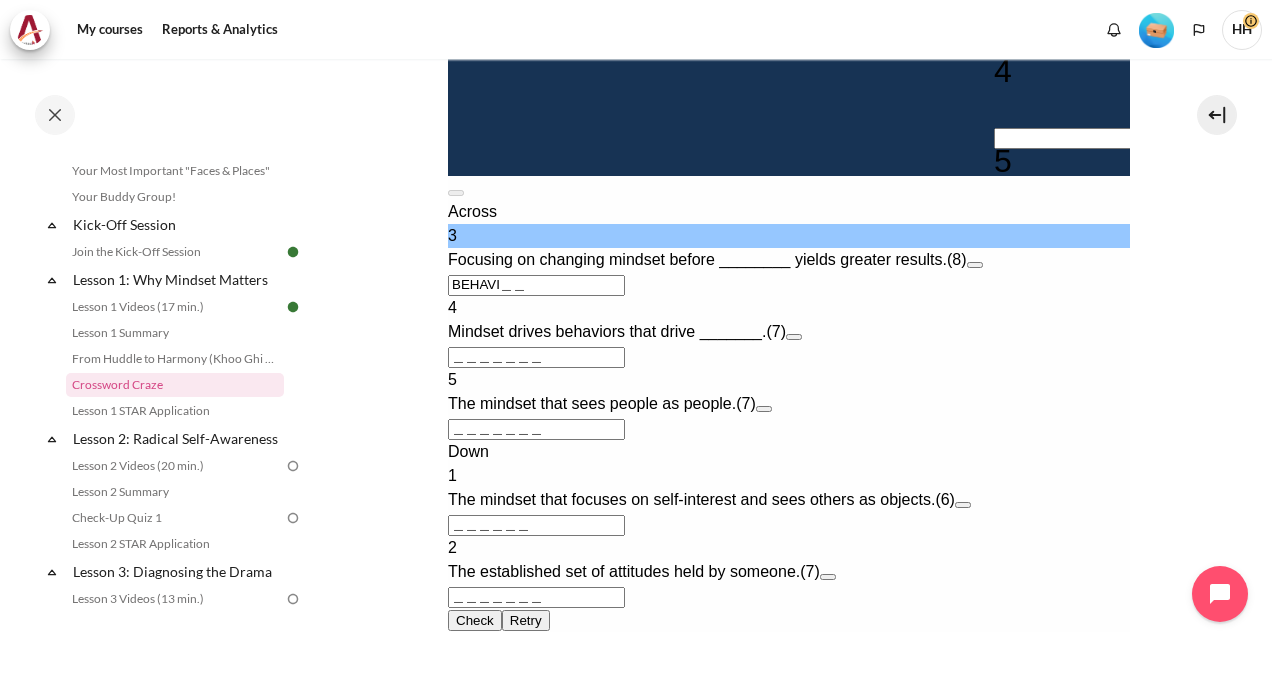 type on "＿I＿＿＿＿＿" 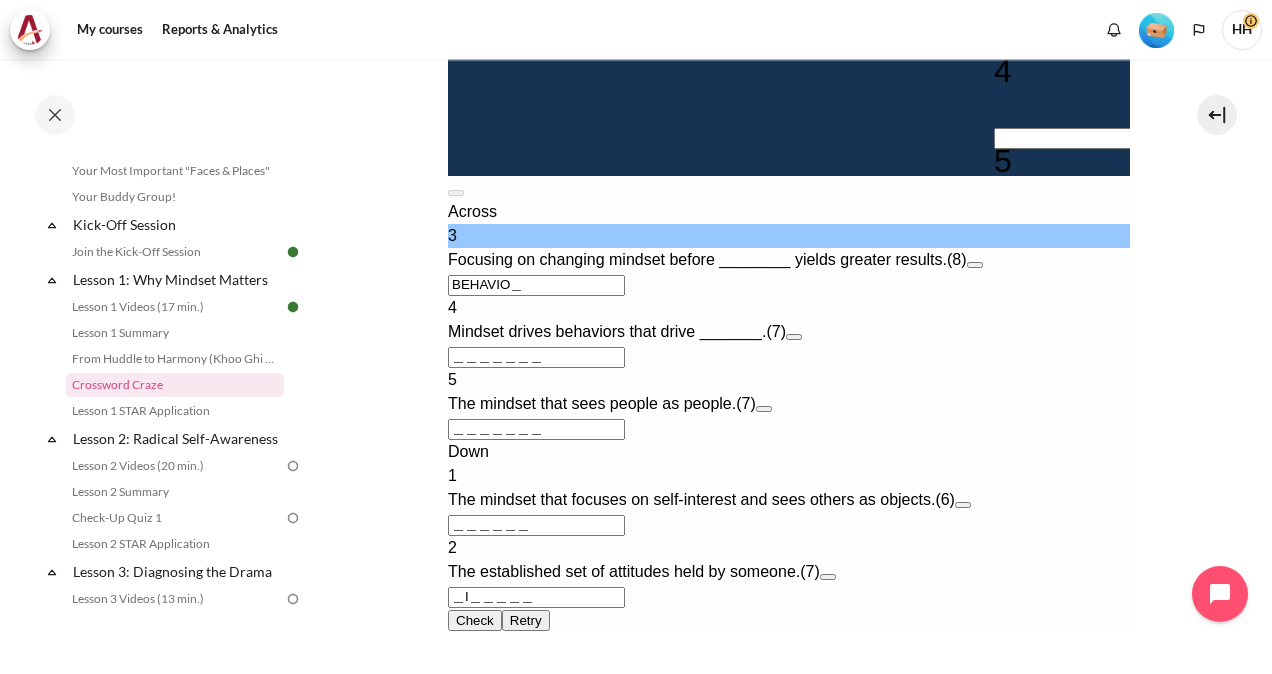 type on "BEHAVIOR" 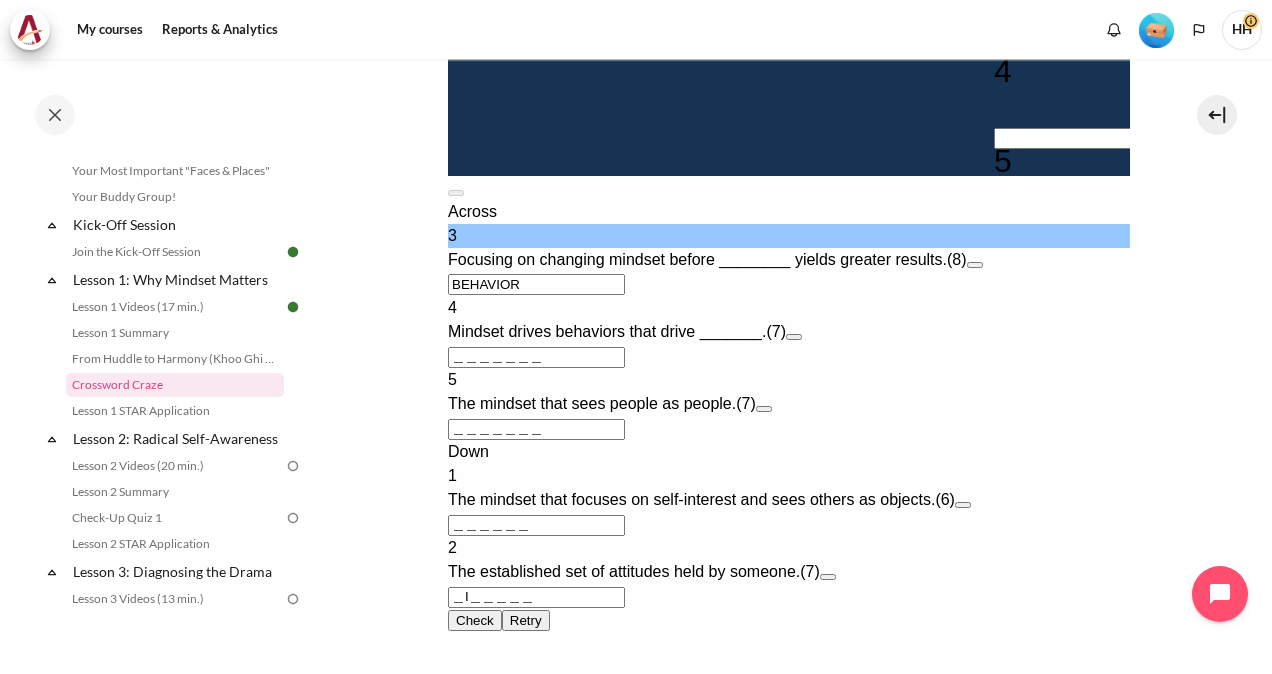 type on "＿＿＿＿R＿" 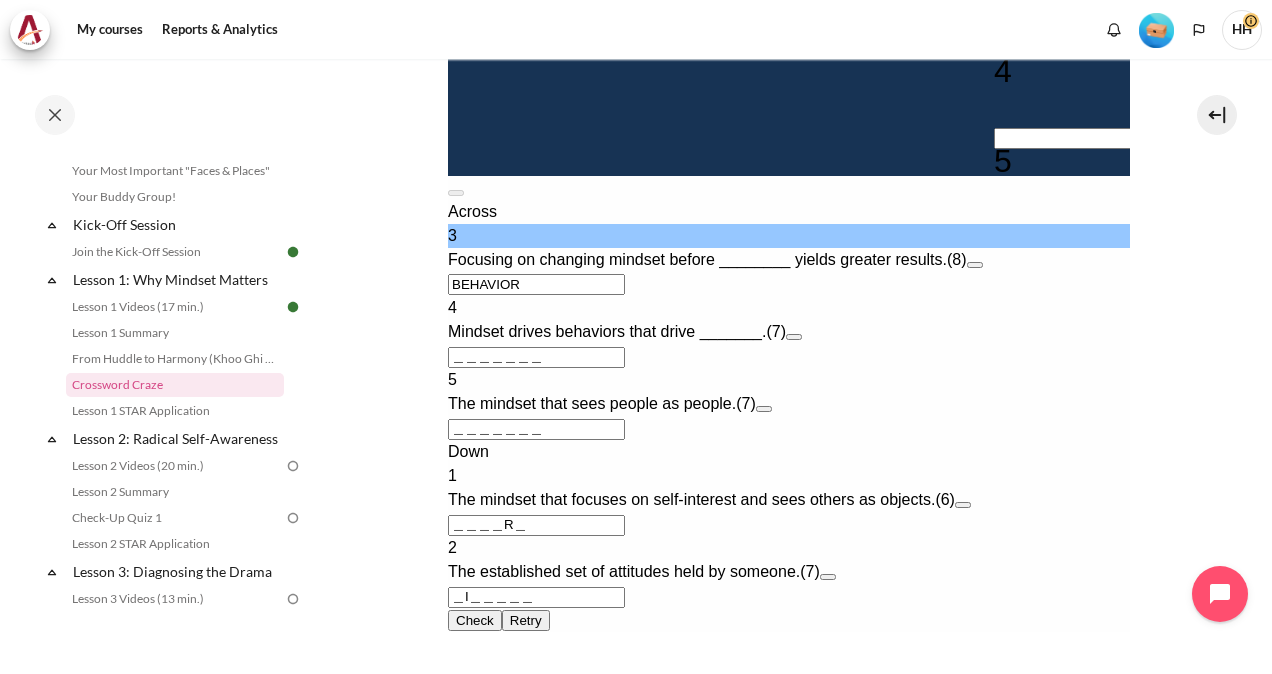type on "BEHAVIOR" 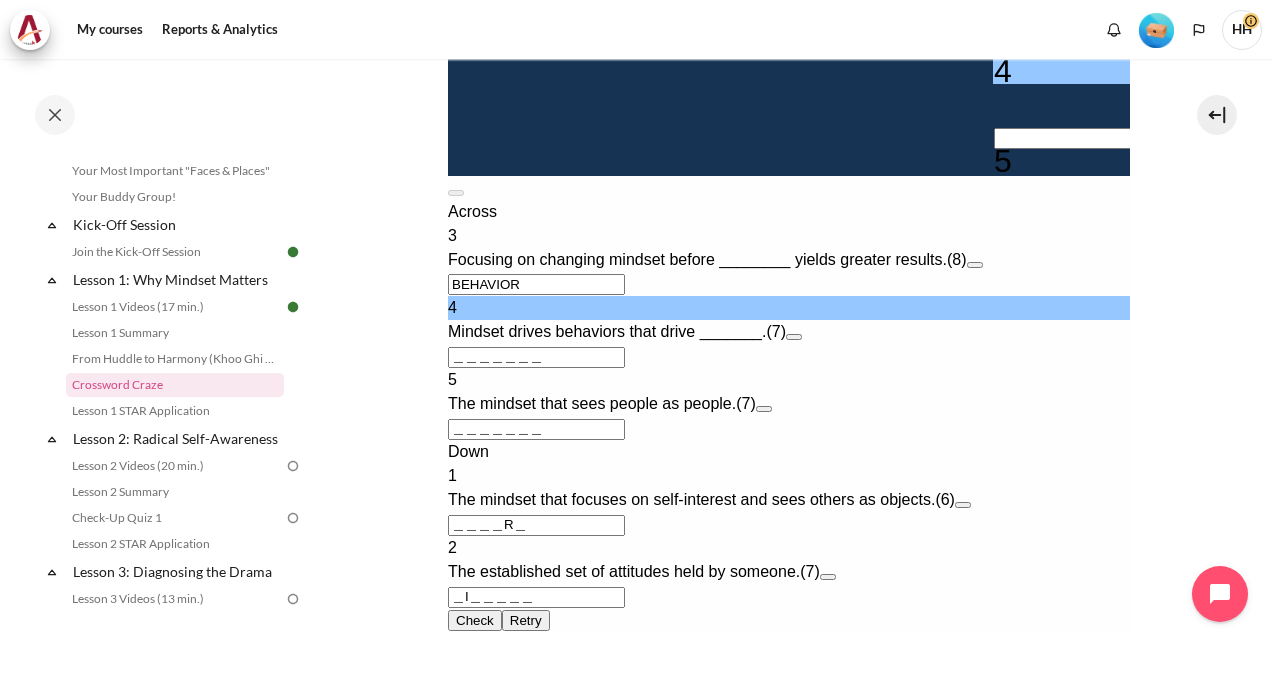 click on "＿＿＿＿＿＿＿" at bounding box center [535, 357] 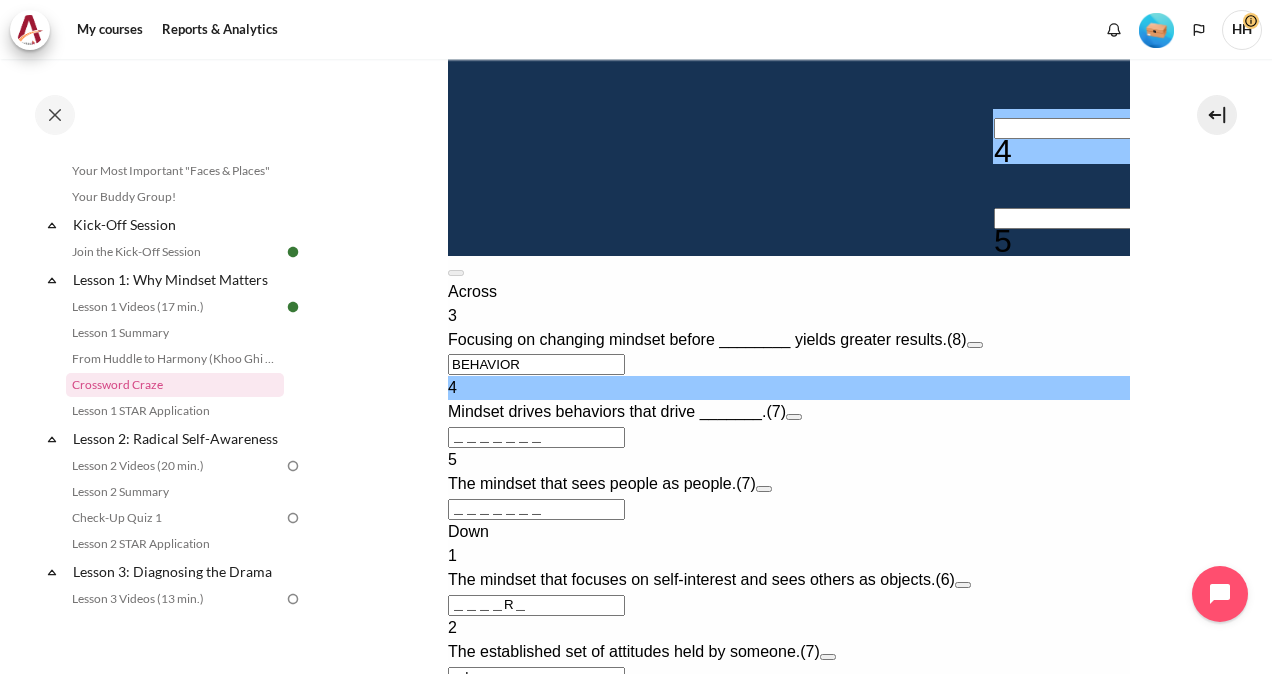 scroll, scrollTop: 750, scrollLeft: 0, axis: vertical 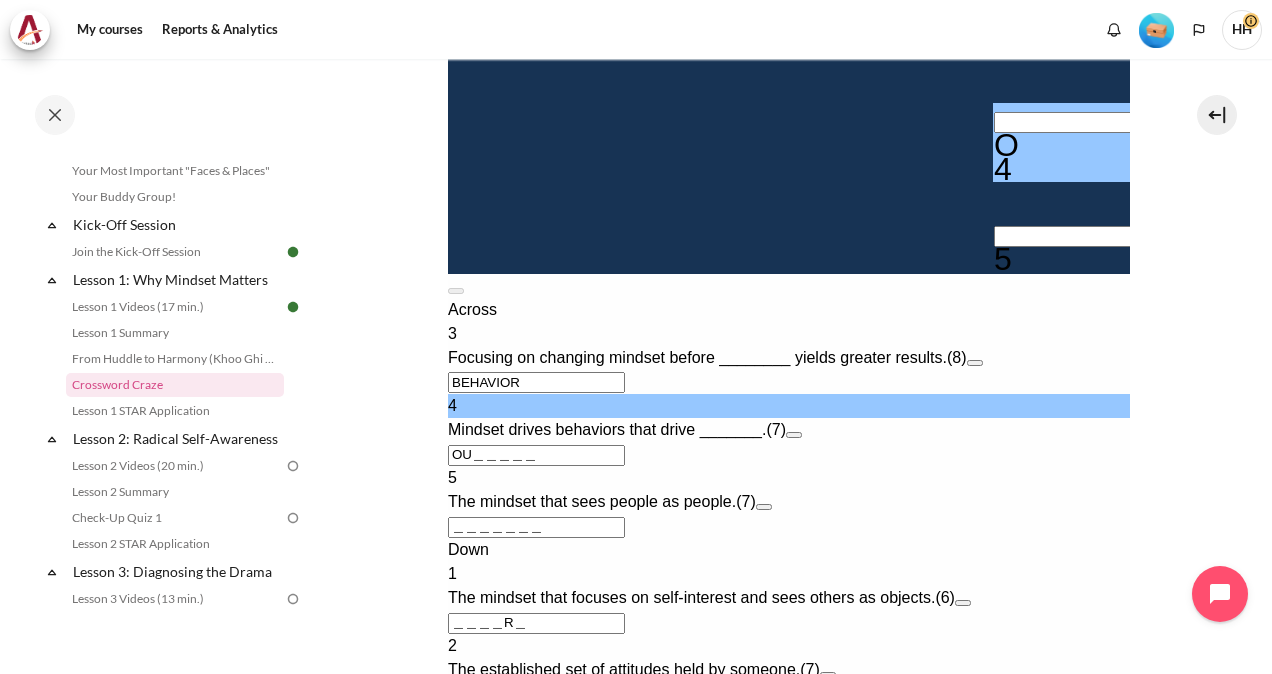 type on "OUT＿＿＿＿" 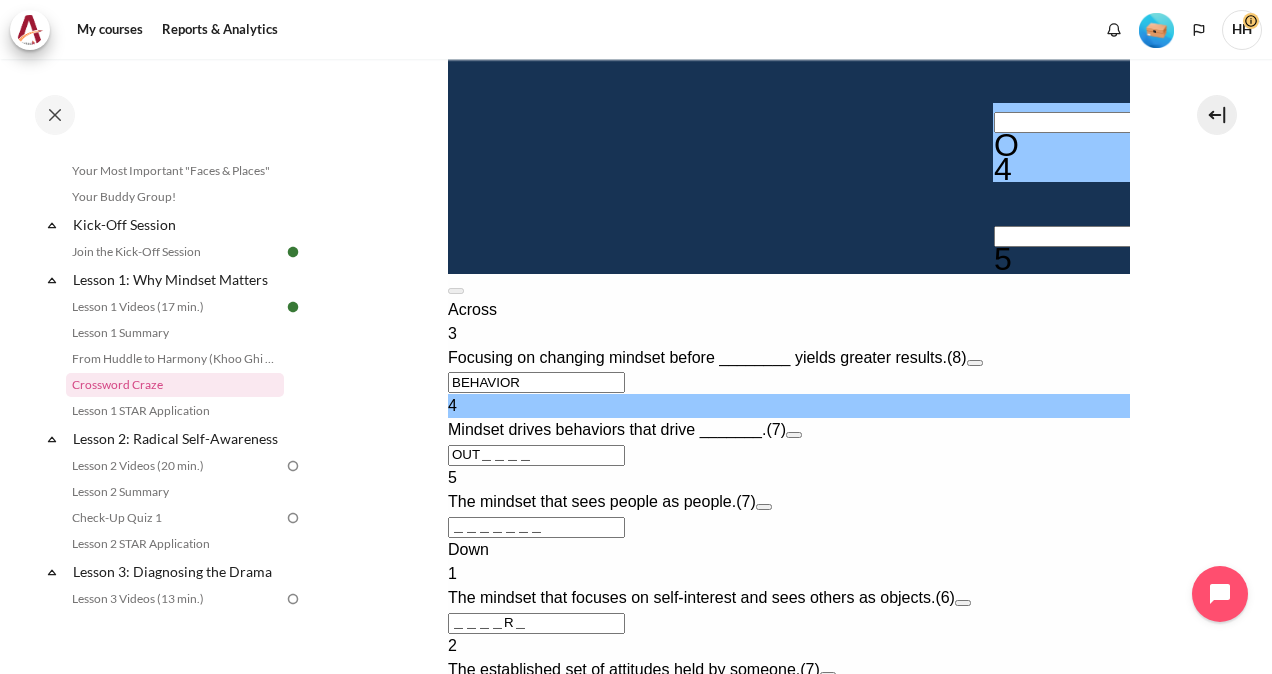 type on "＿I＿＿T＿＿" 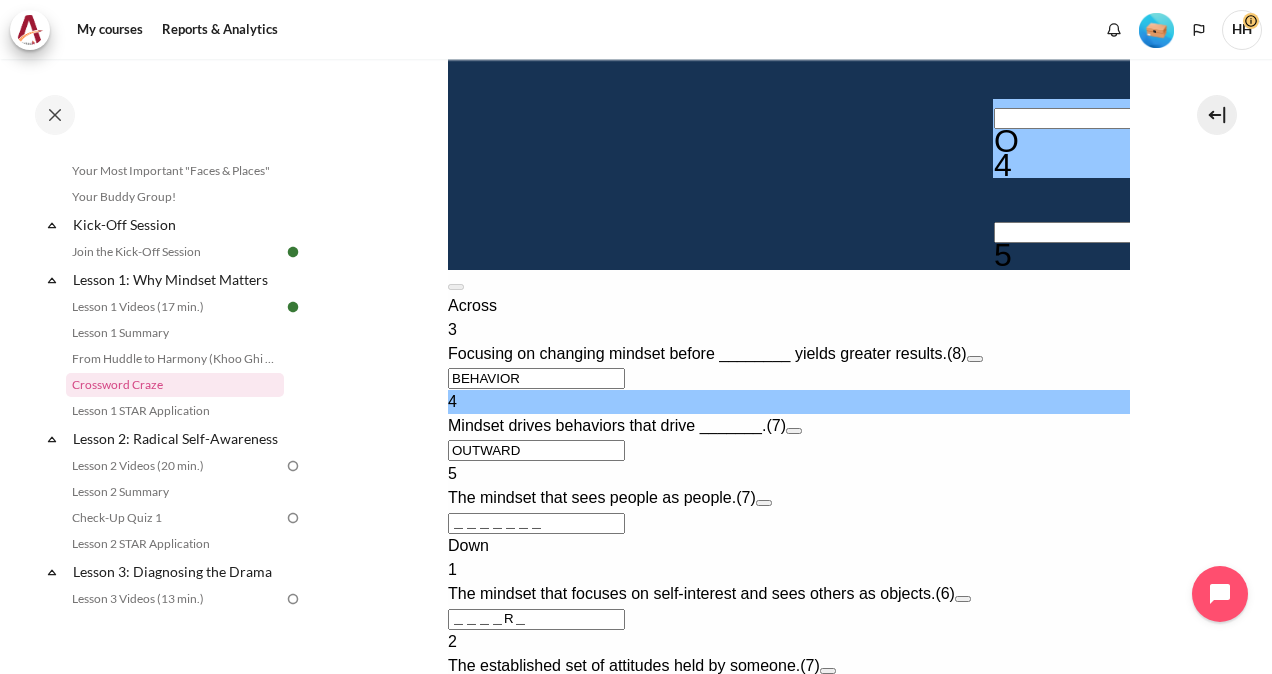 scroll, scrollTop: 766, scrollLeft: 0, axis: vertical 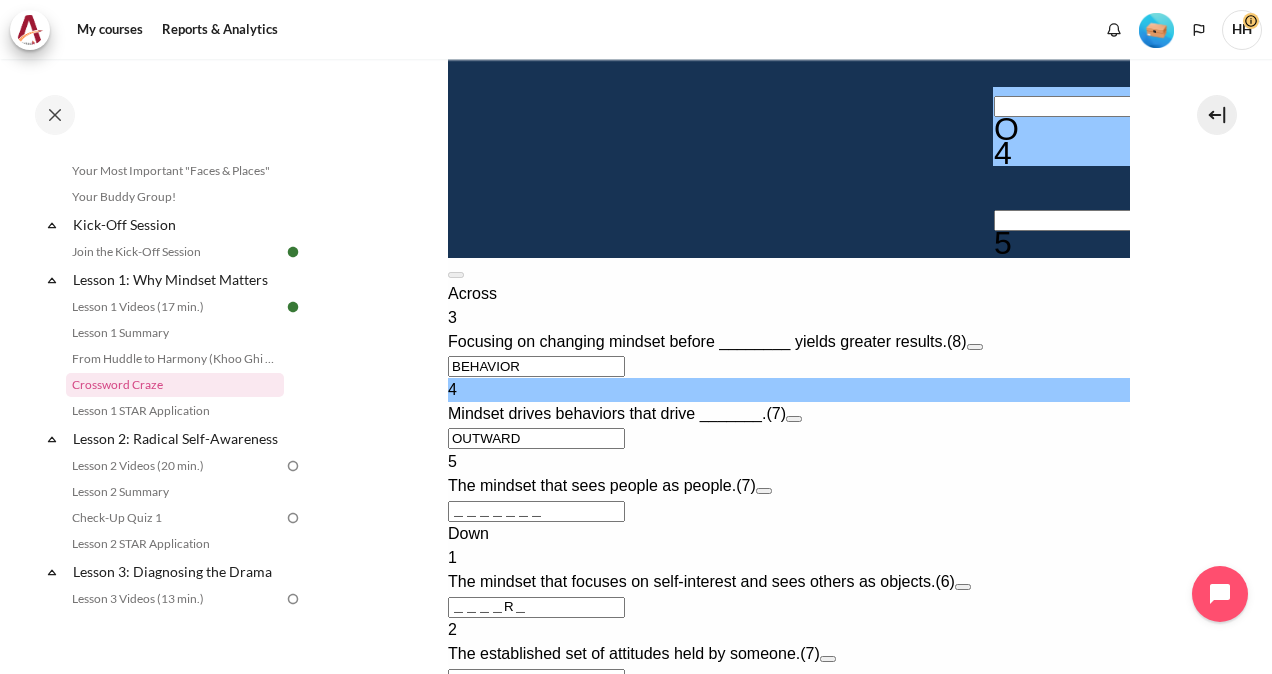 type on "OUTWARD" 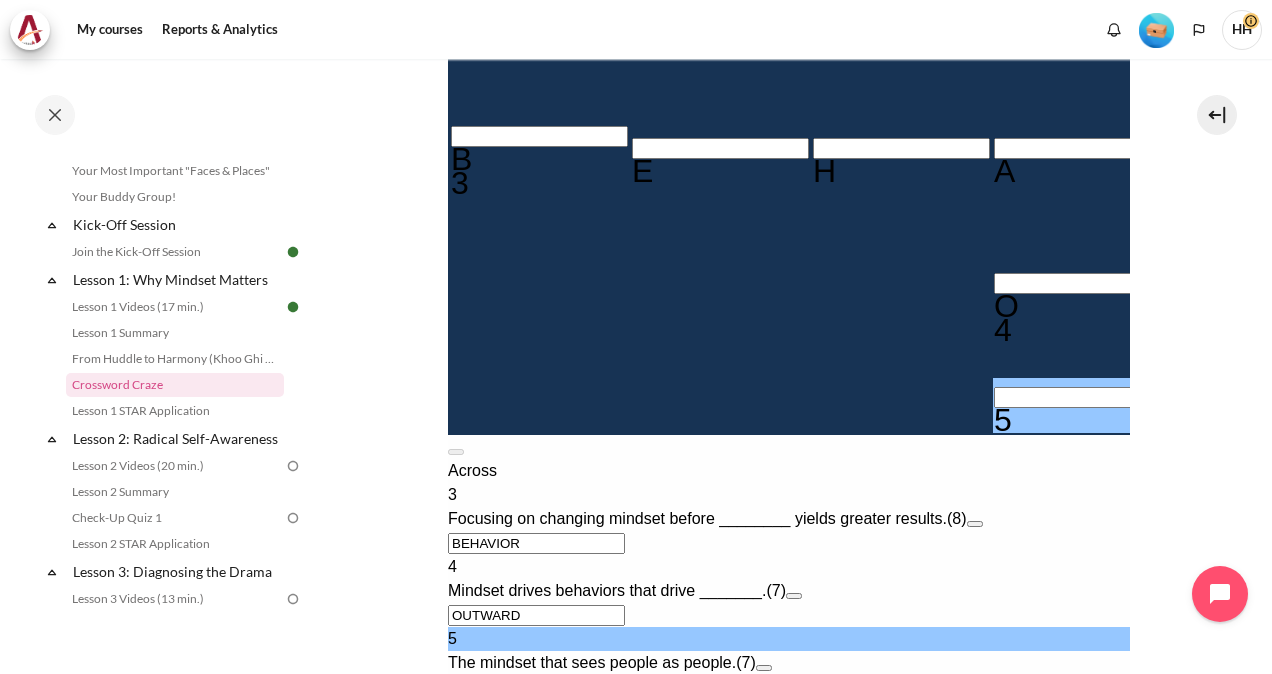 scroll, scrollTop: 593, scrollLeft: 0, axis: vertical 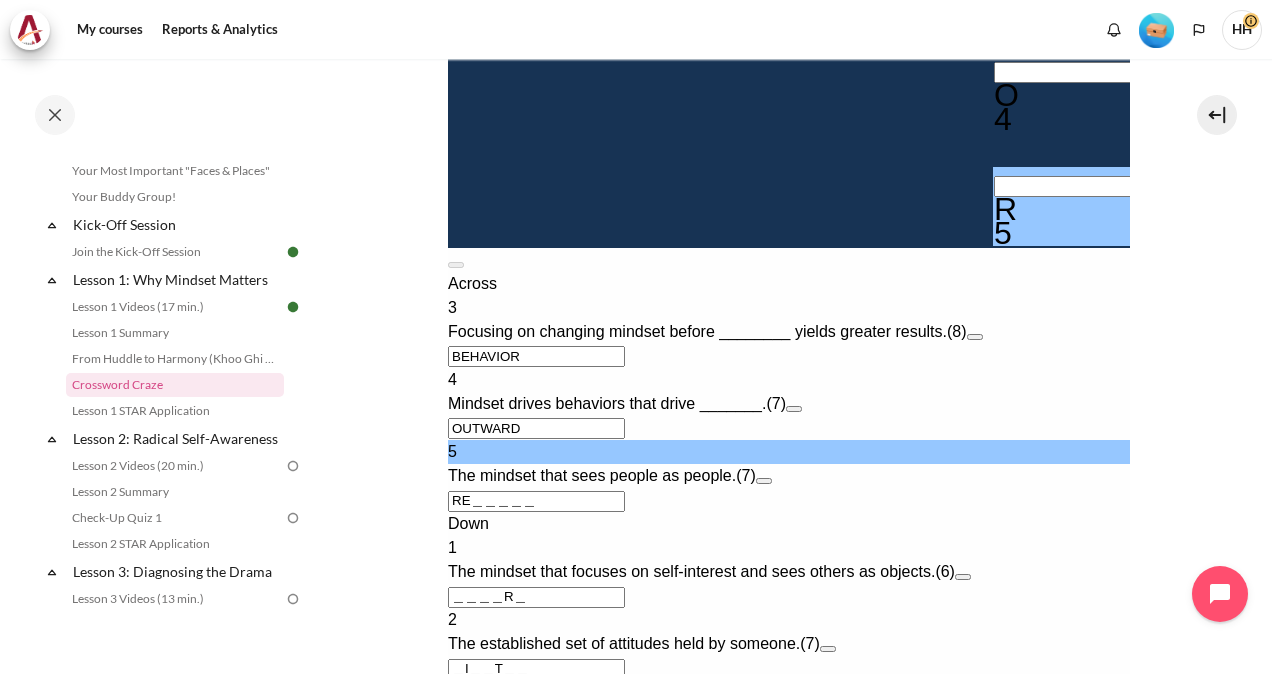 type on "RES＿＿＿＿" 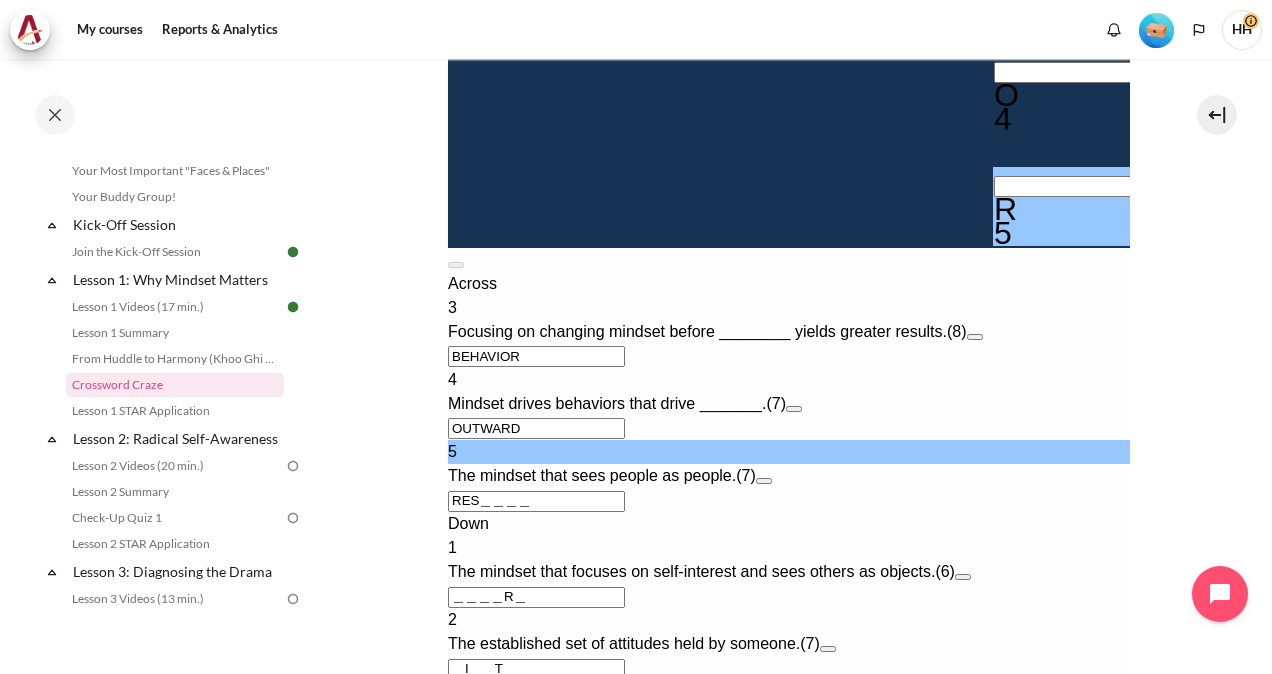 type on "＿I＿＿T＿S" 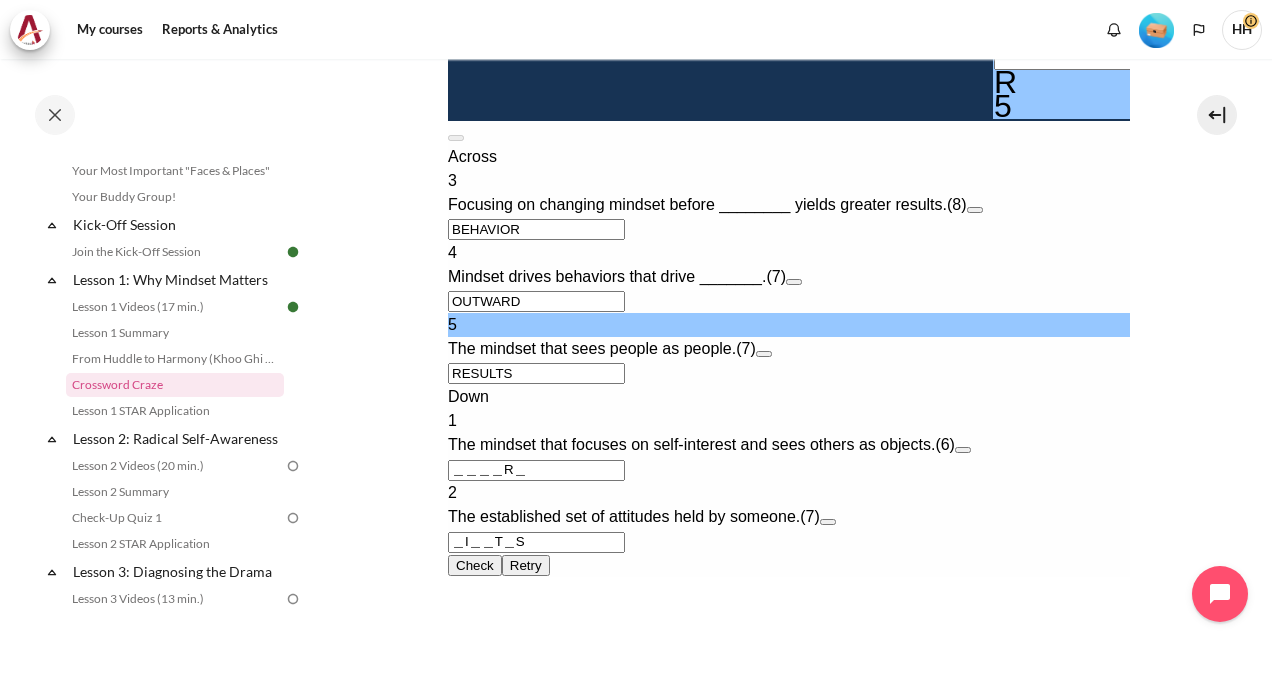 scroll, scrollTop: 935, scrollLeft: 0, axis: vertical 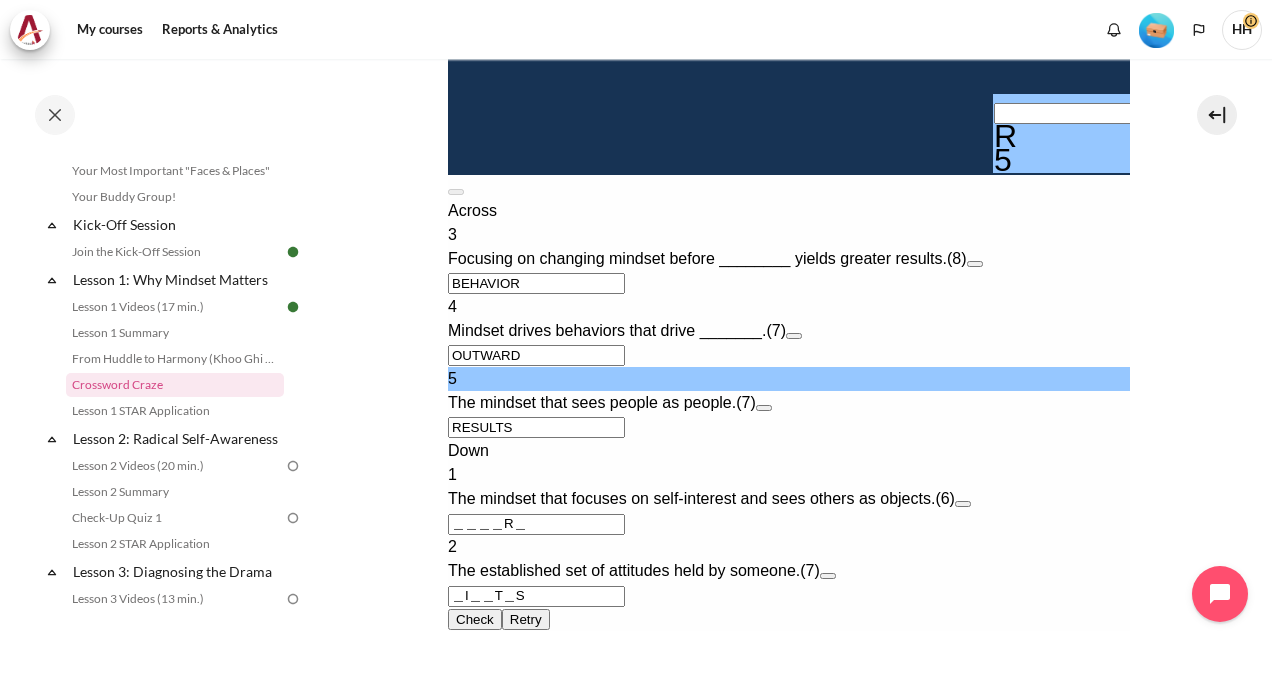 type on "RESULTS" 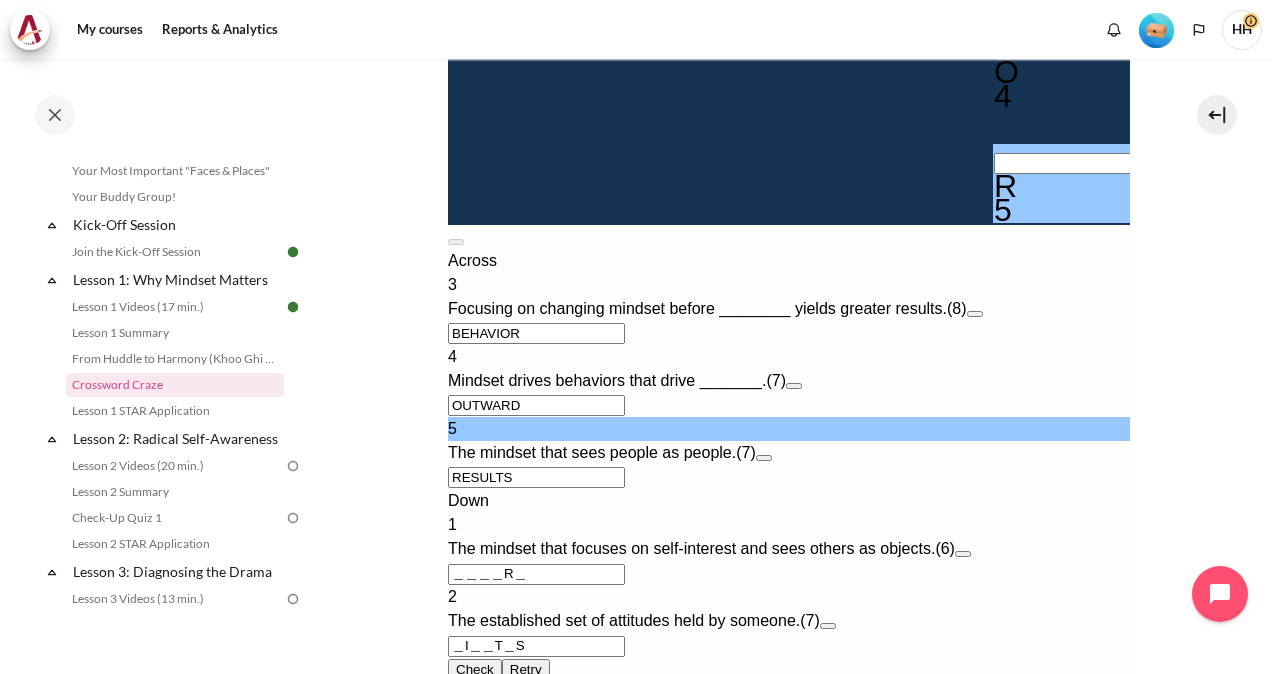 scroll, scrollTop: 834, scrollLeft: 0, axis: vertical 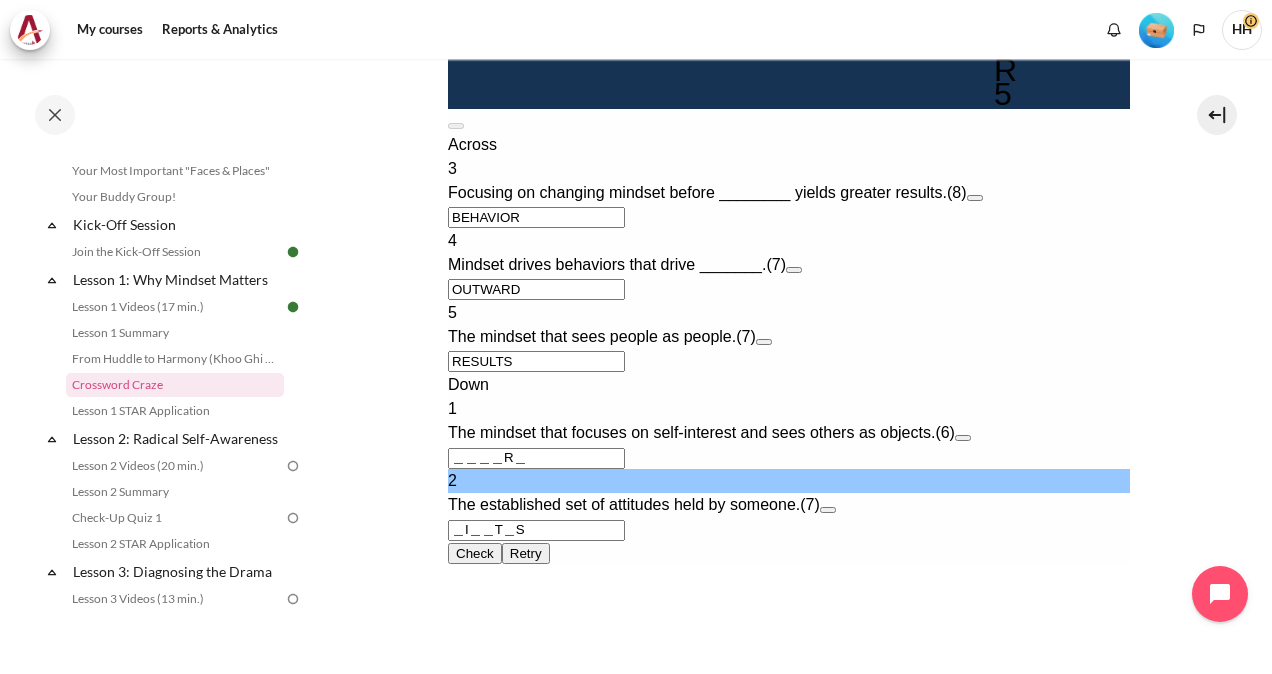 click on "＿I＿＿T＿S" at bounding box center [535, 530] 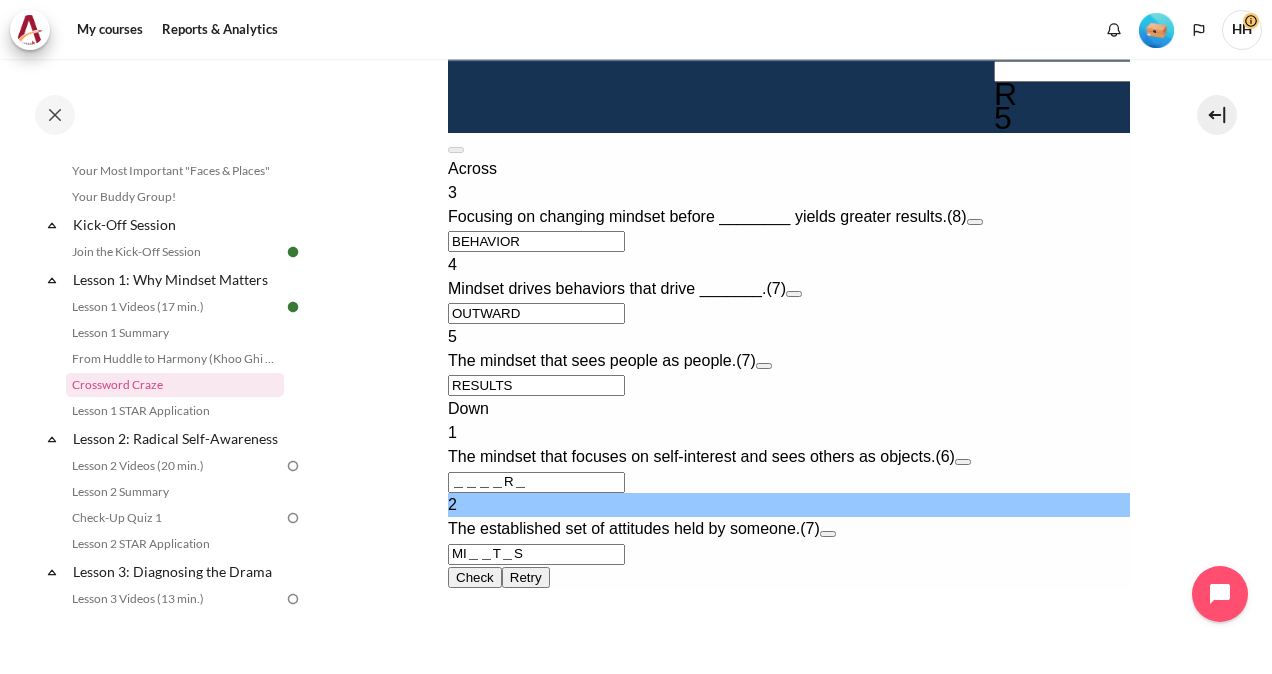 click on "MI＿＿T＿S" at bounding box center [535, 554] 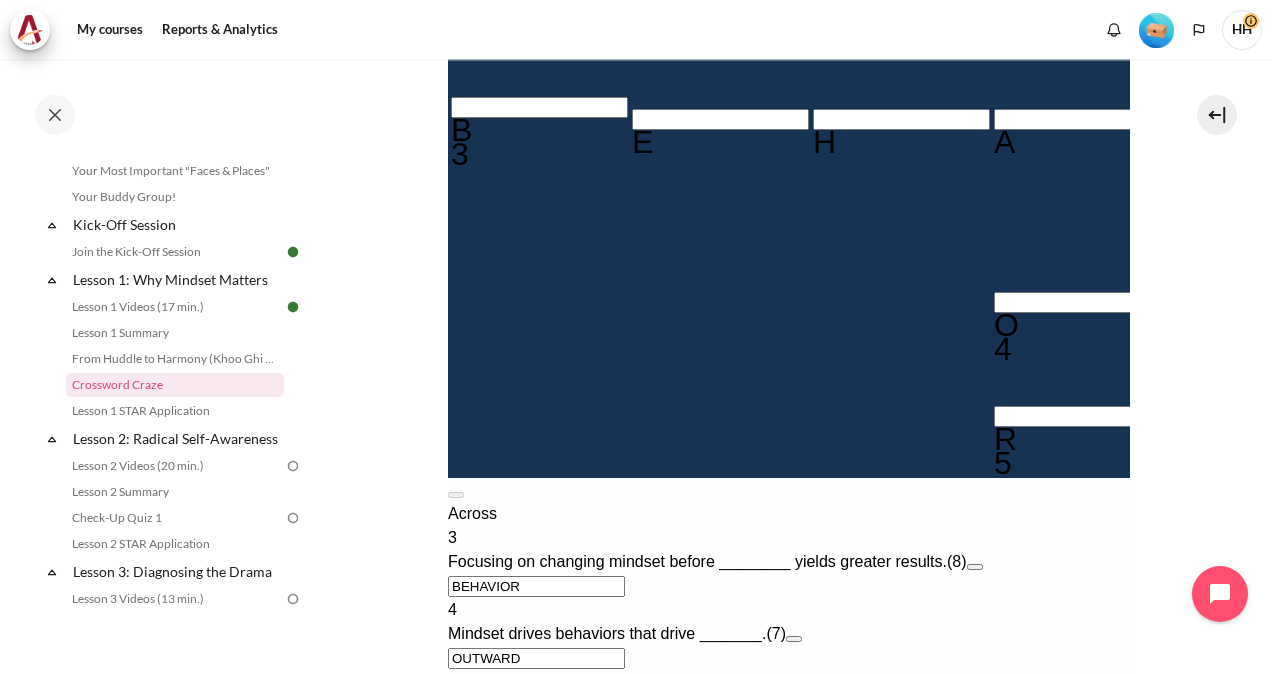 scroll, scrollTop: 646, scrollLeft: 0, axis: vertical 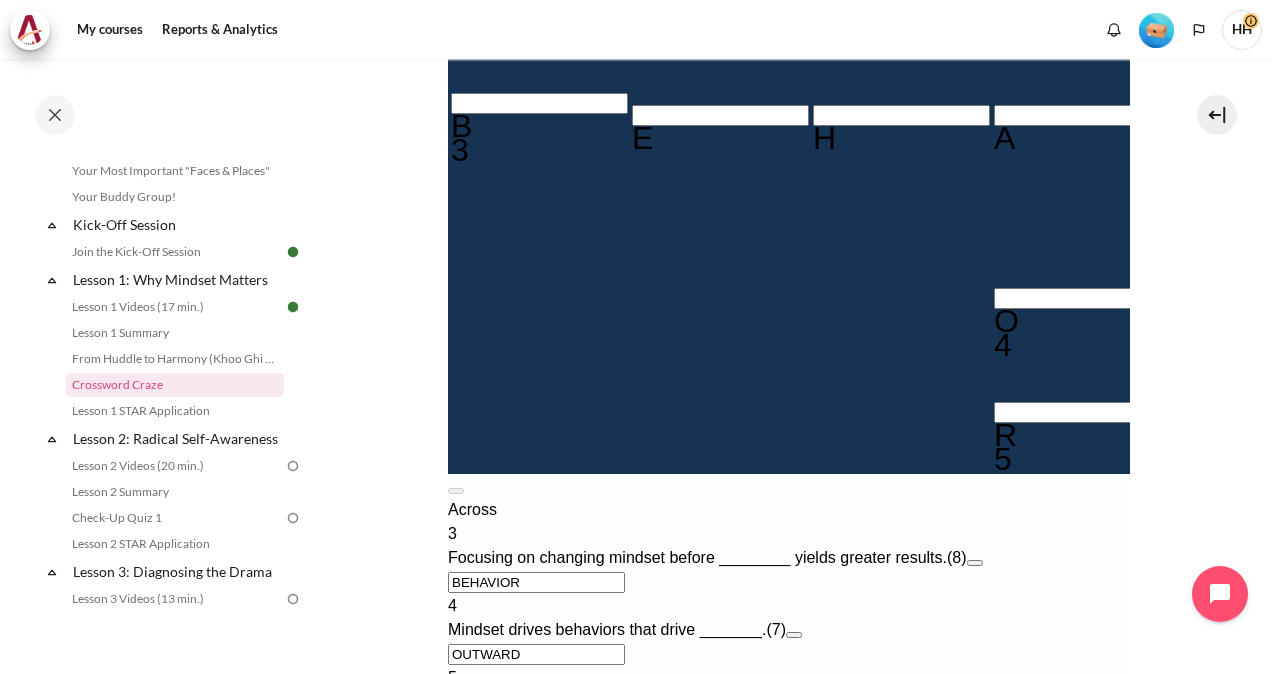 type on "MINDT＿S" 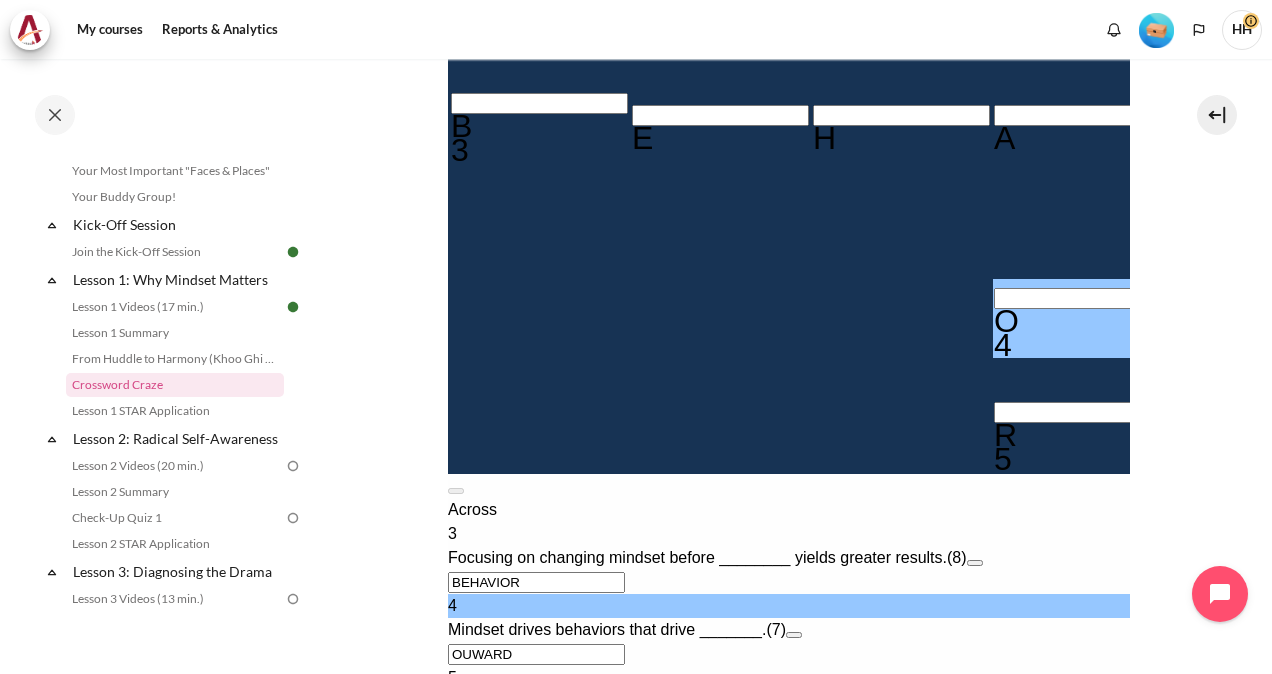 type on "OUWARD＿" 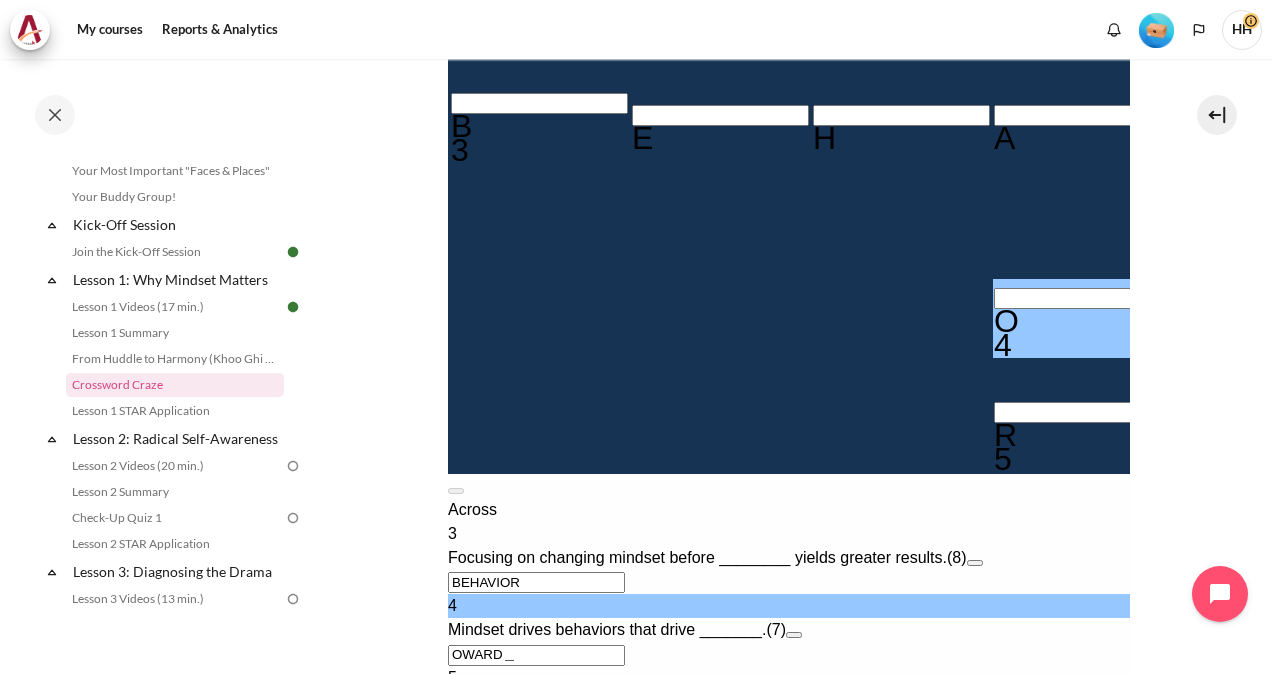 type on "OWARD＿＿" 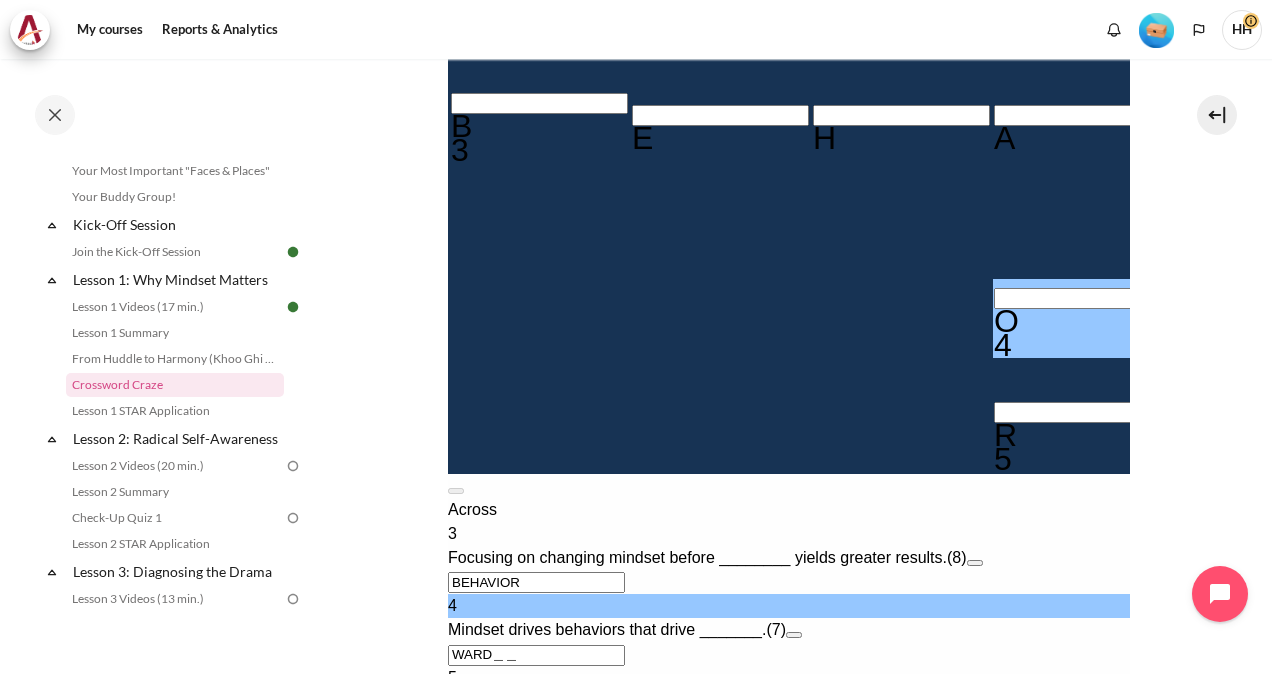 type on "WARD＿＿＿" 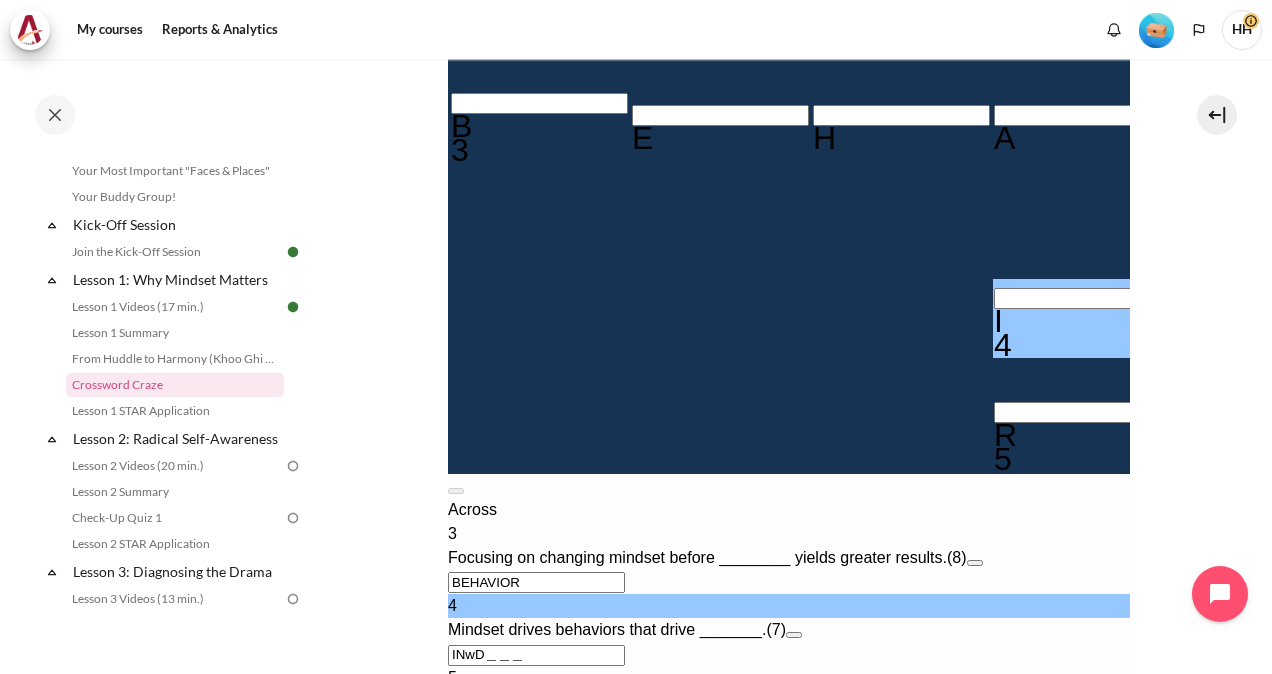 type on "INWD＿＿＿" 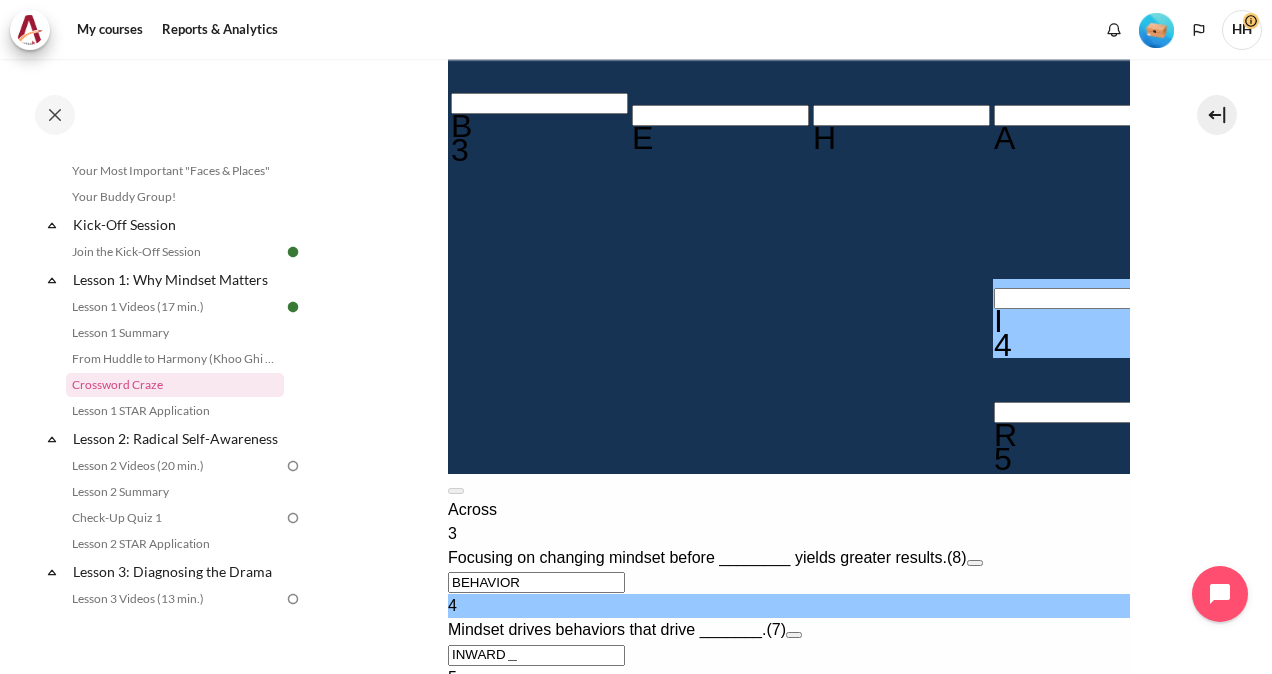 click on "INWARD＿" at bounding box center [535, 655] 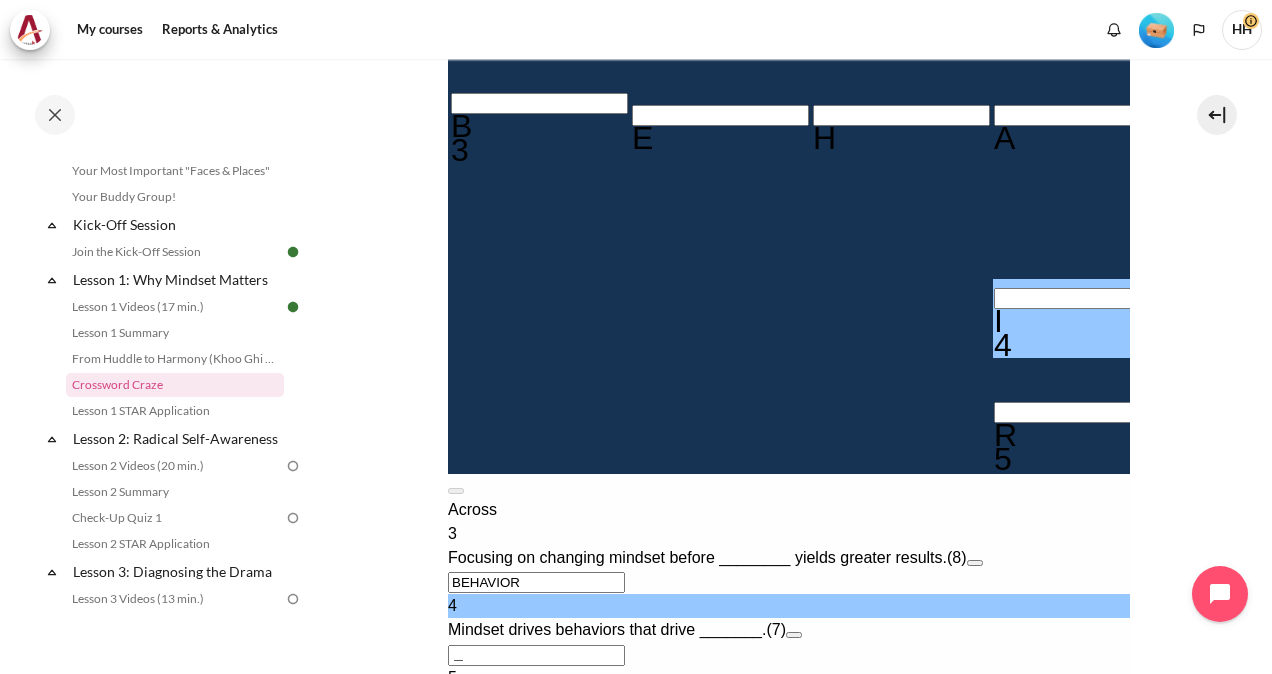 type on "＿＿＿＿＿＿＿" 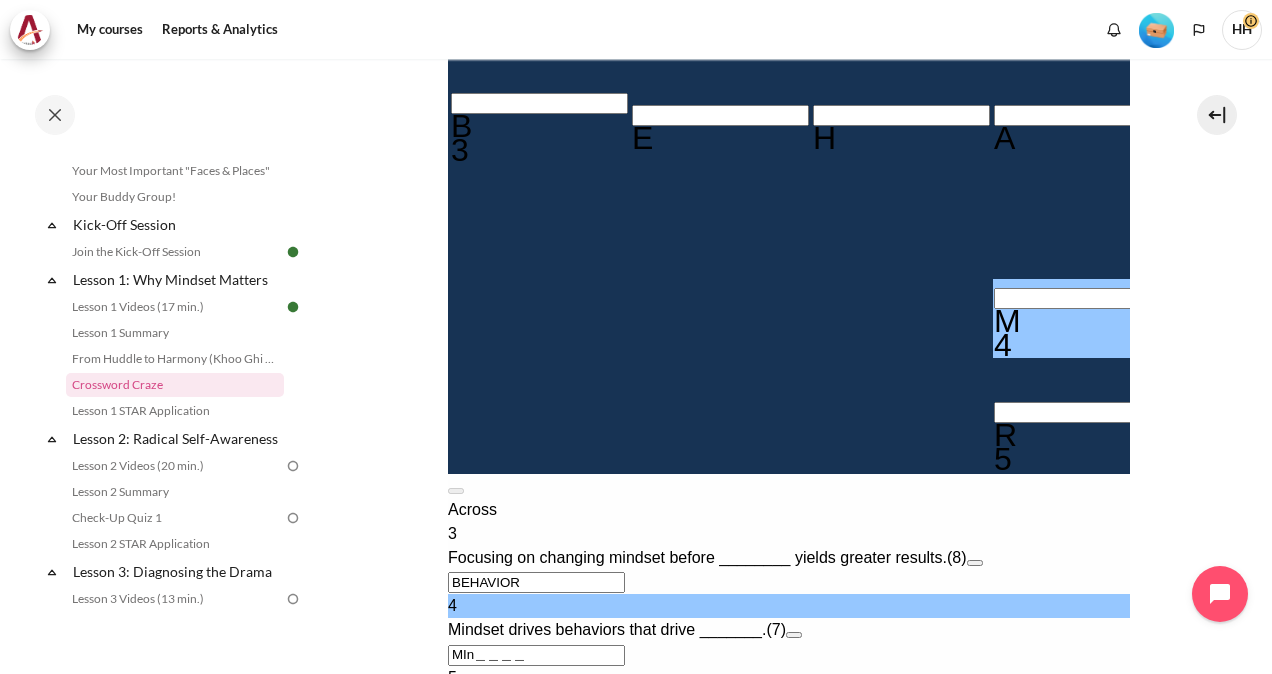 type on "MIN＿＿＿＿" 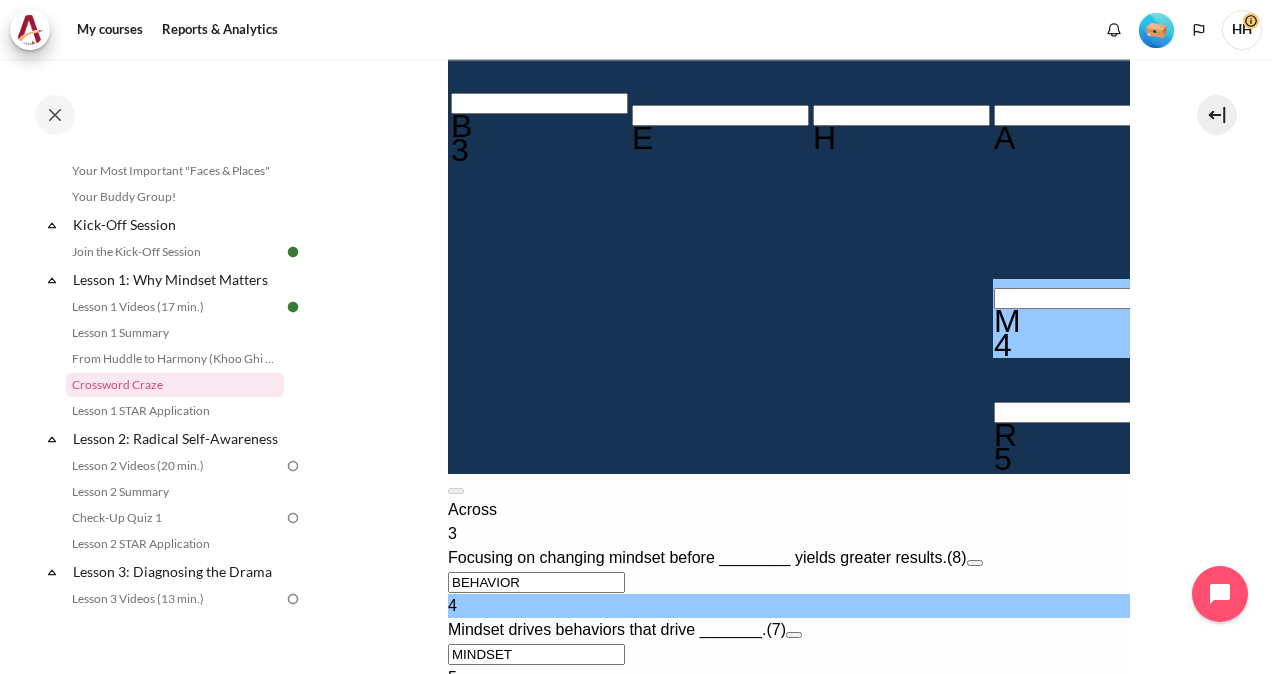 type on "MINDSET" 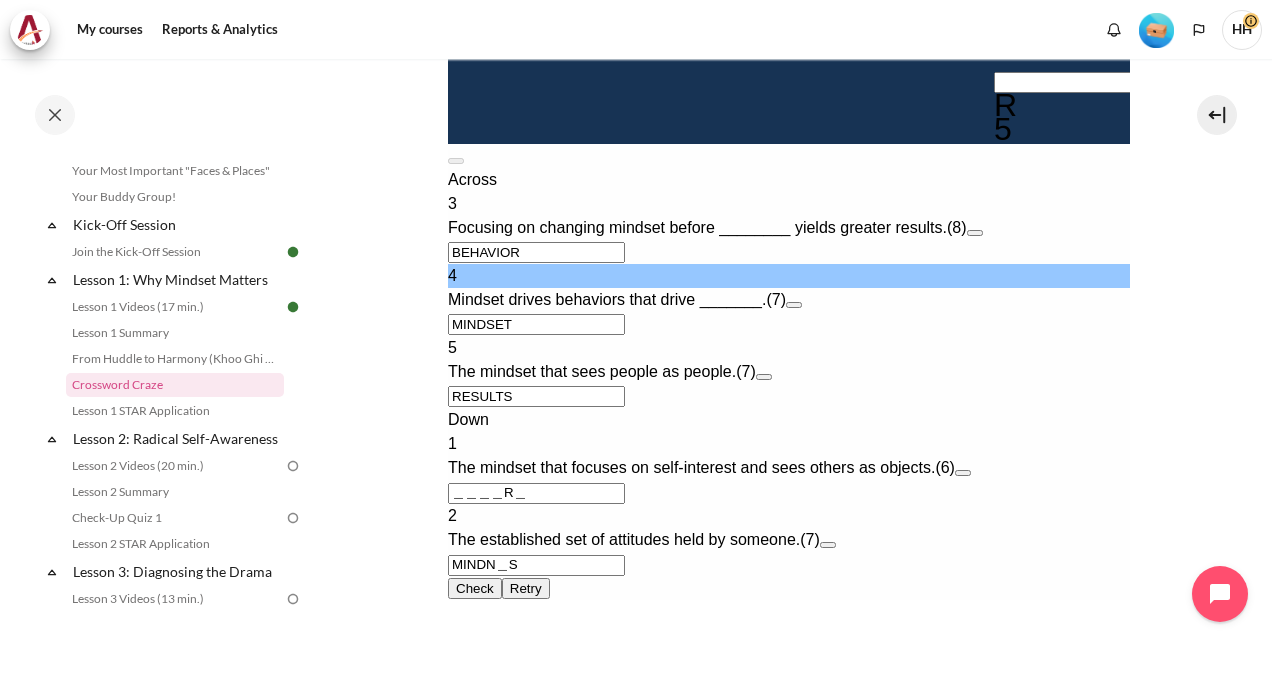 scroll, scrollTop: 986, scrollLeft: 0, axis: vertical 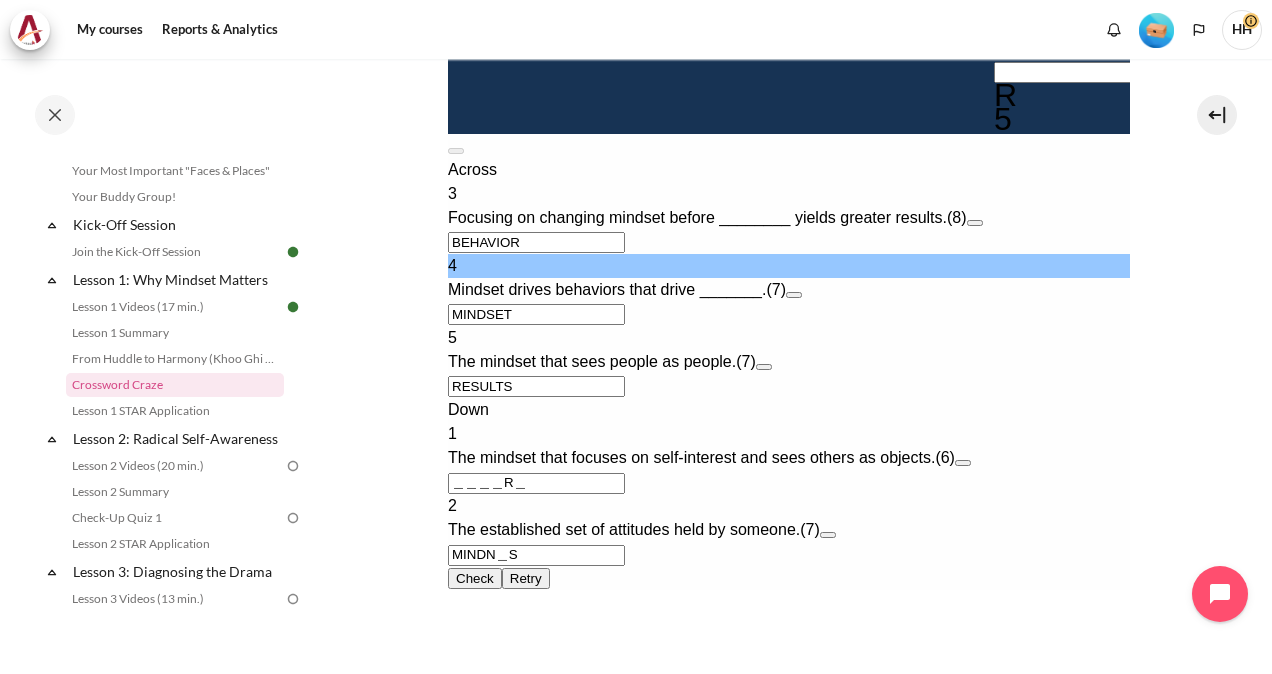 click on "MINDN＿S" at bounding box center (535, 555) 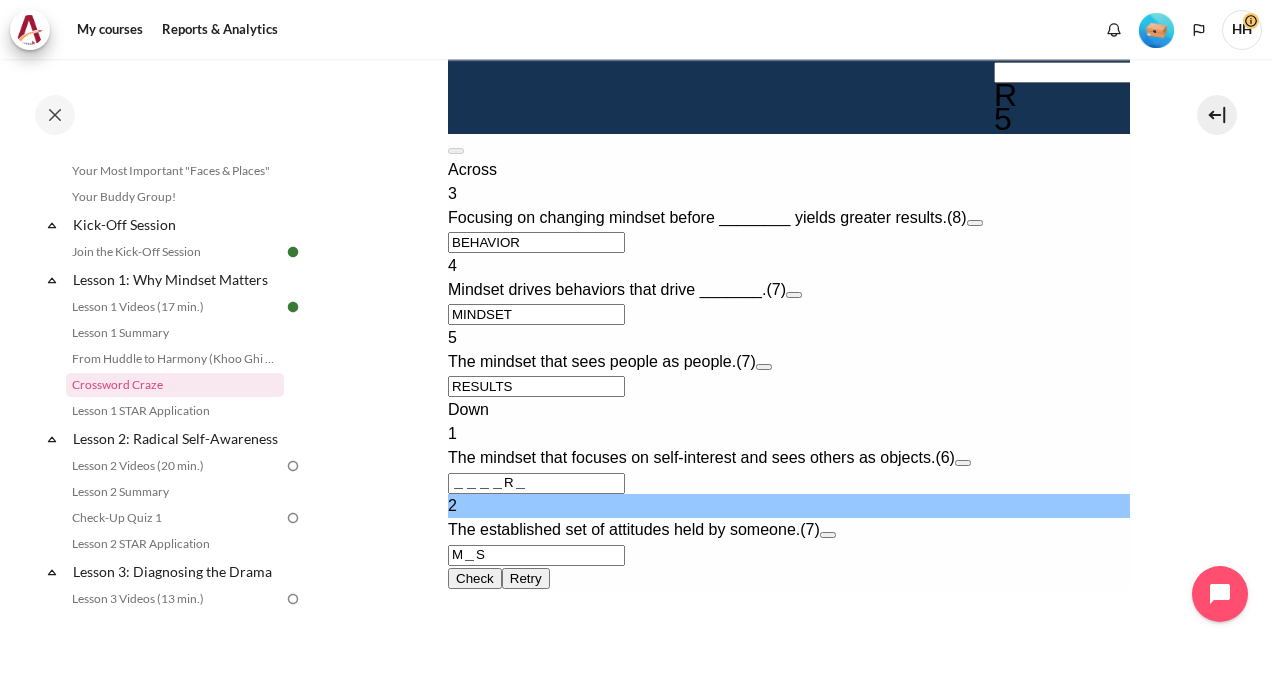 type on "＿S" 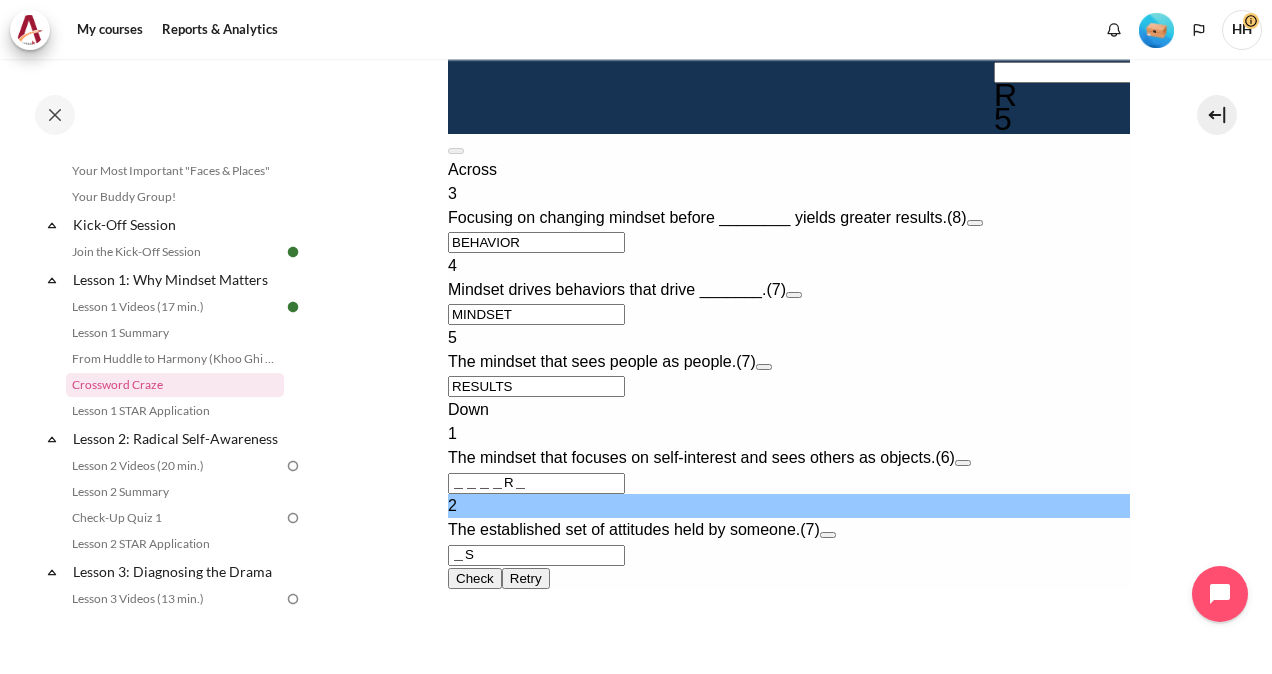 type on "BEHAVSOR" 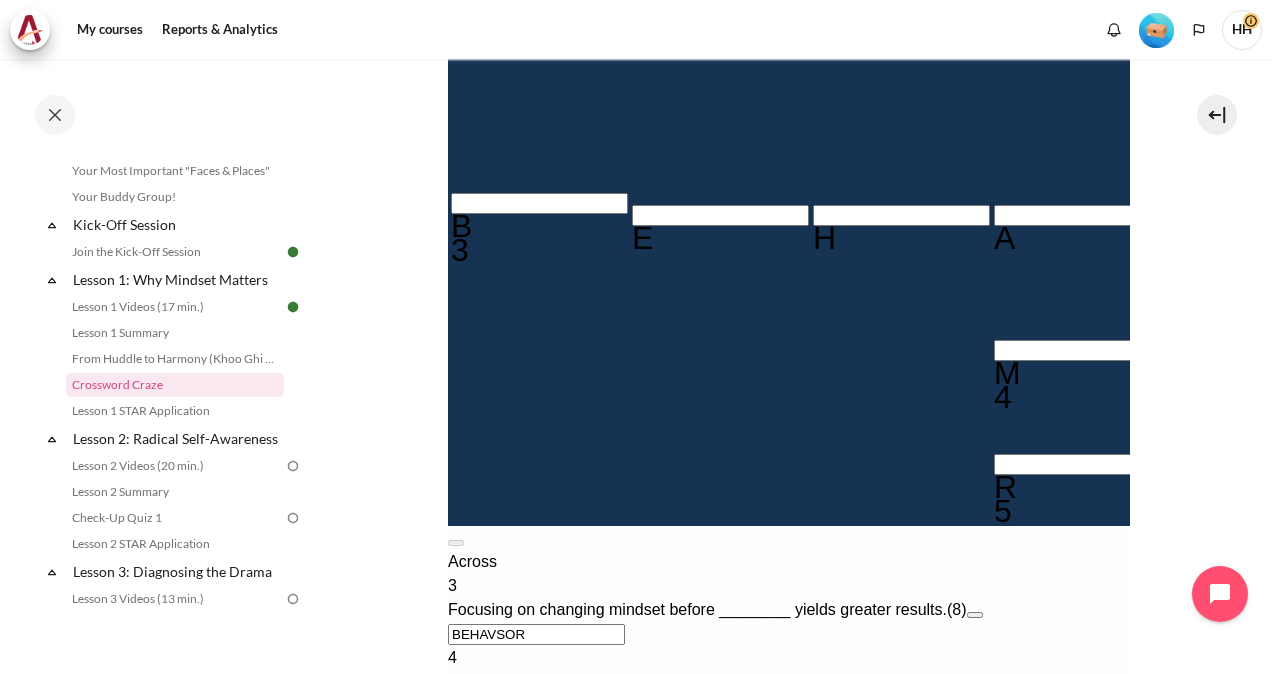scroll, scrollTop: 547, scrollLeft: 0, axis: vertical 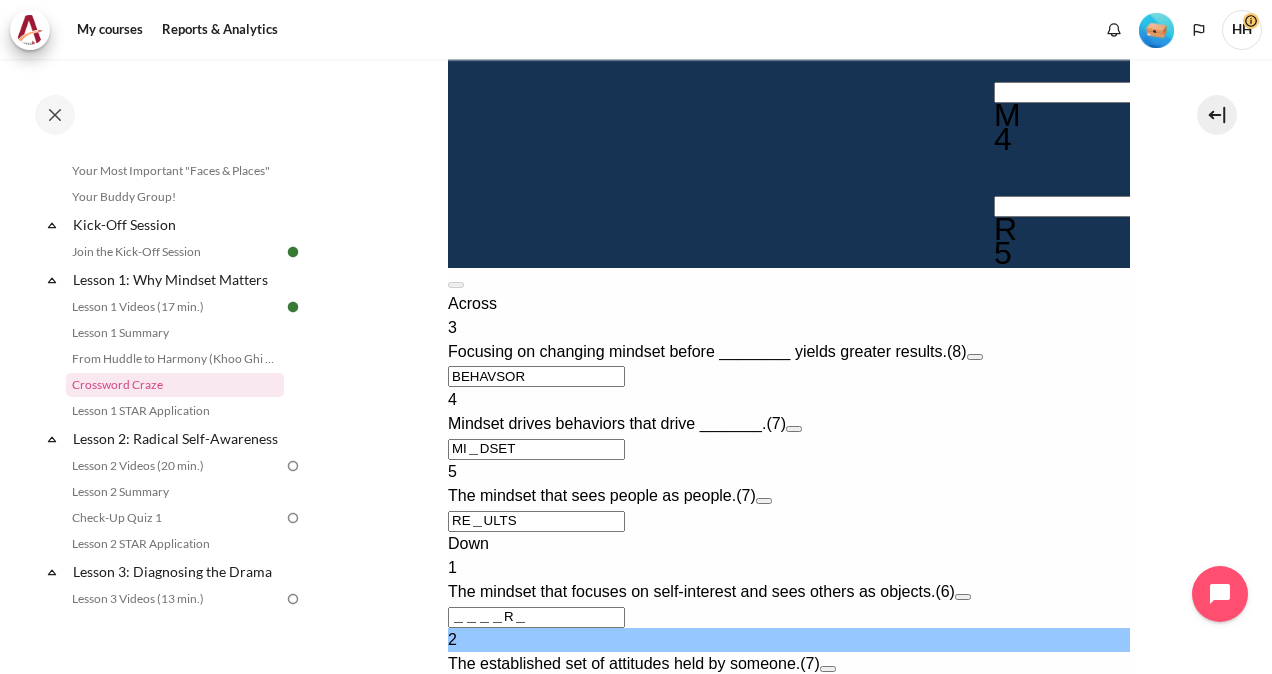 type on "＿S＿＿＿＿＿" 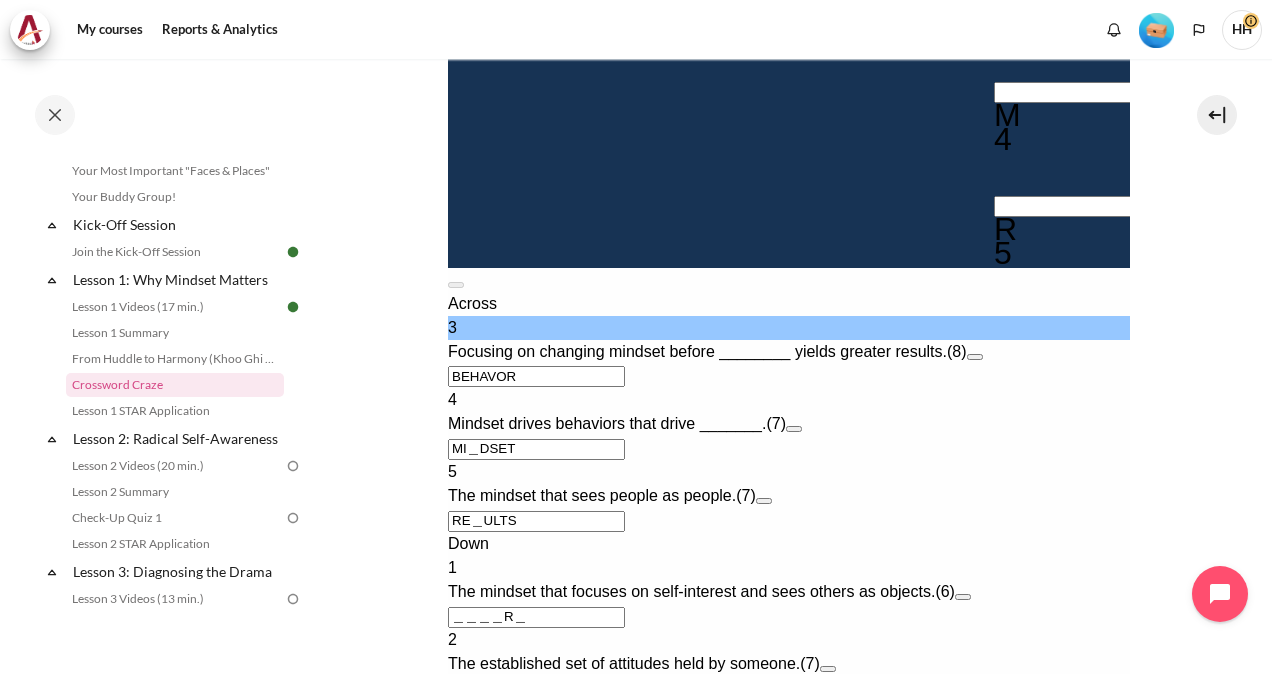type on "BEHAVOR＿" 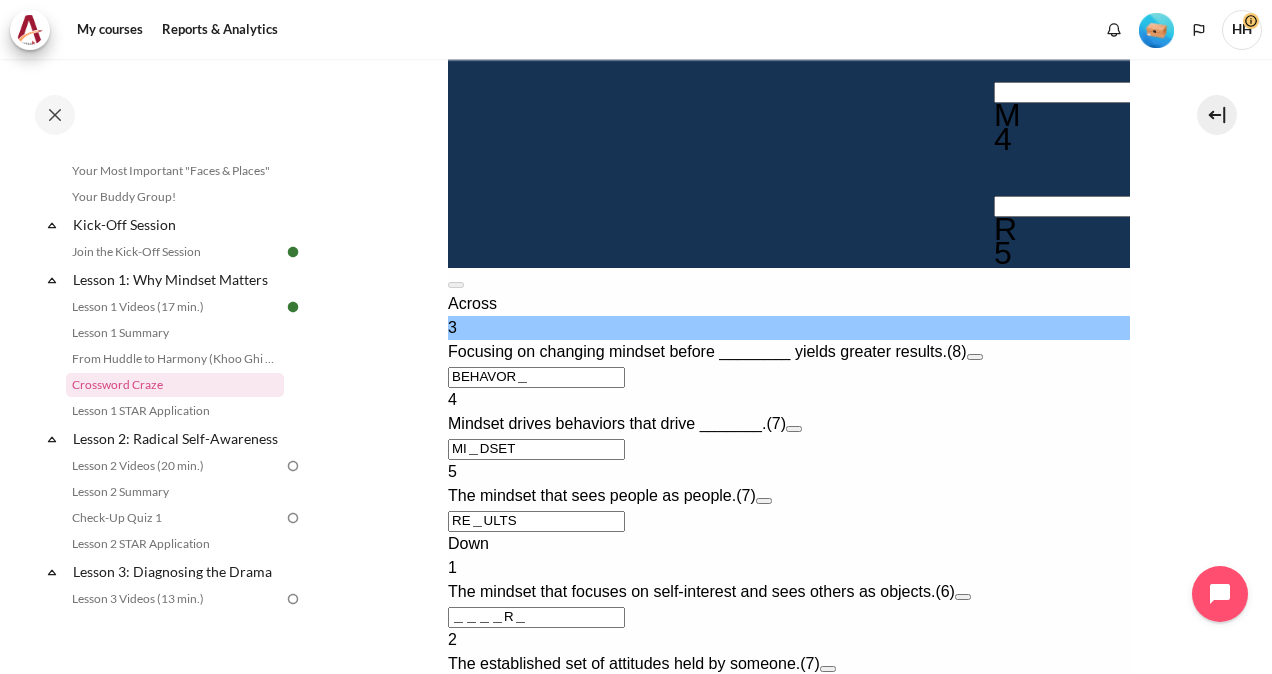 type on "＿＿＿＿＿＿" 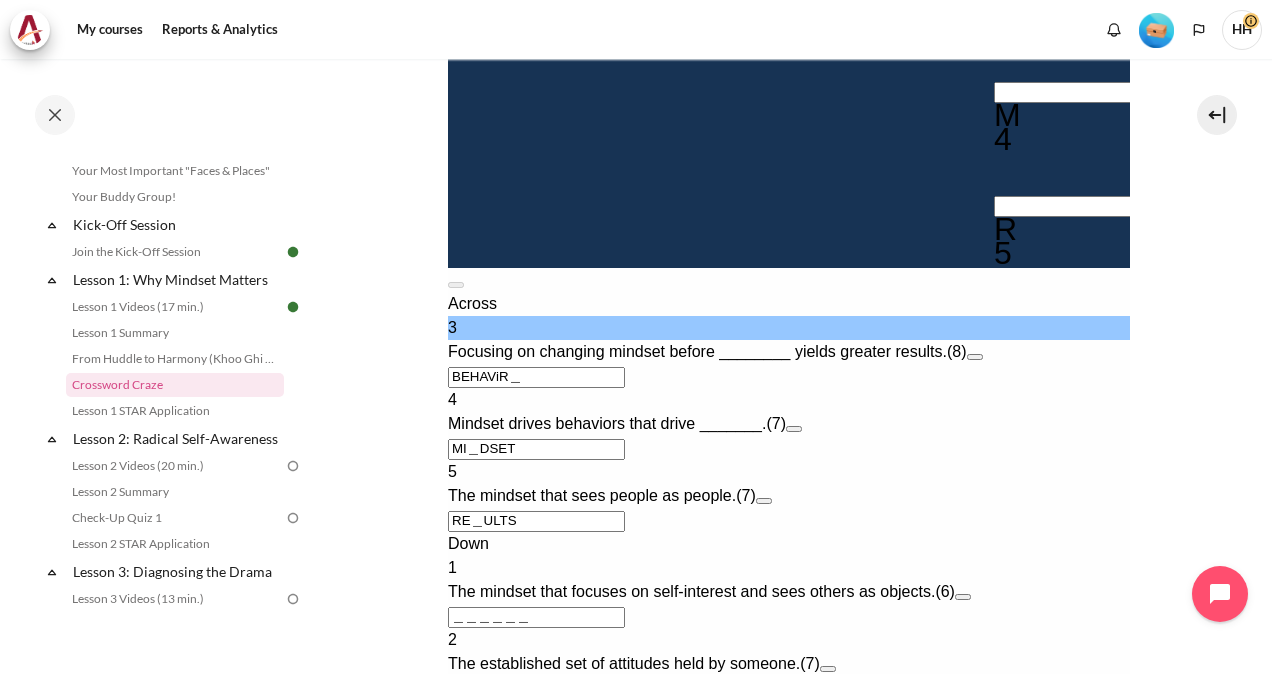 type on "BEHAVIR＿" 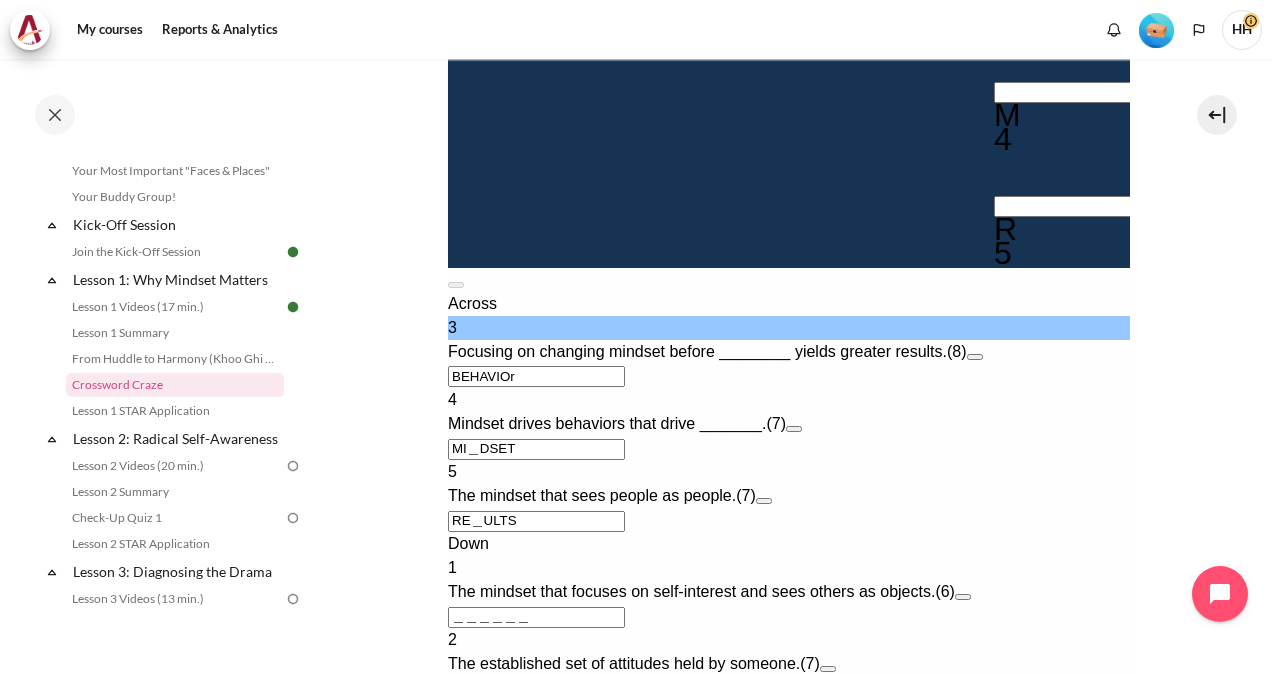 type on "BEHAVIOR" 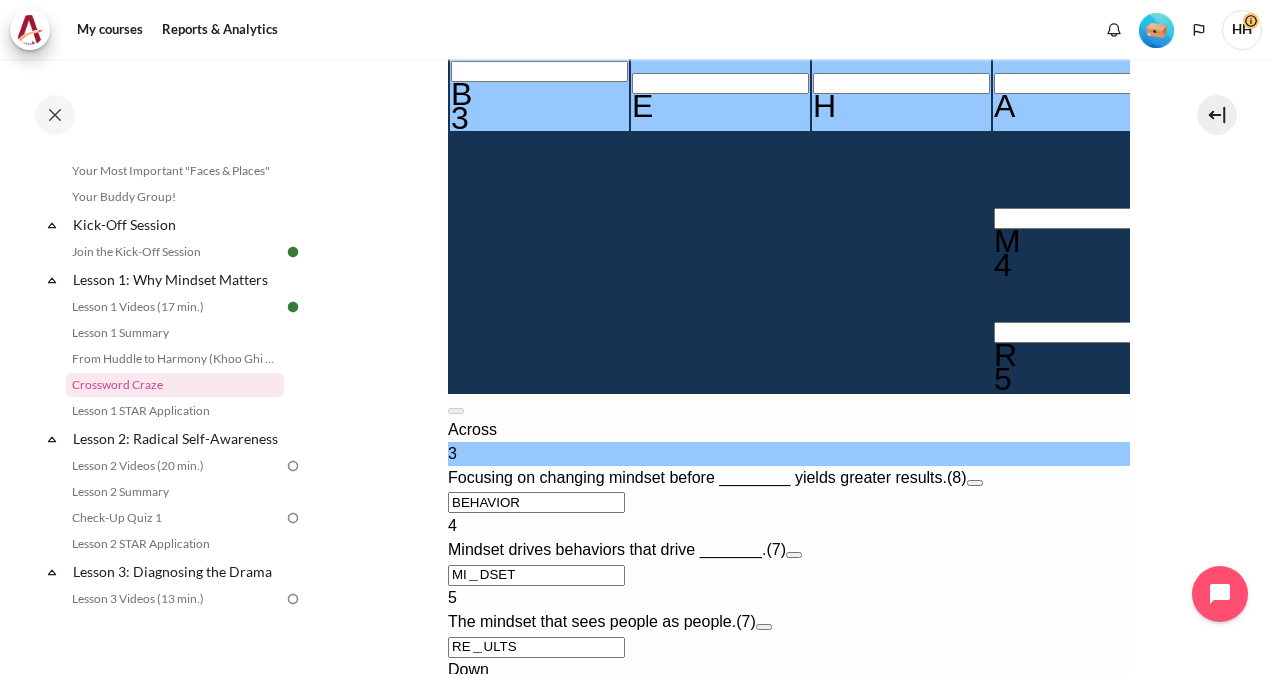 scroll, scrollTop: 658, scrollLeft: 0, axis: vertical 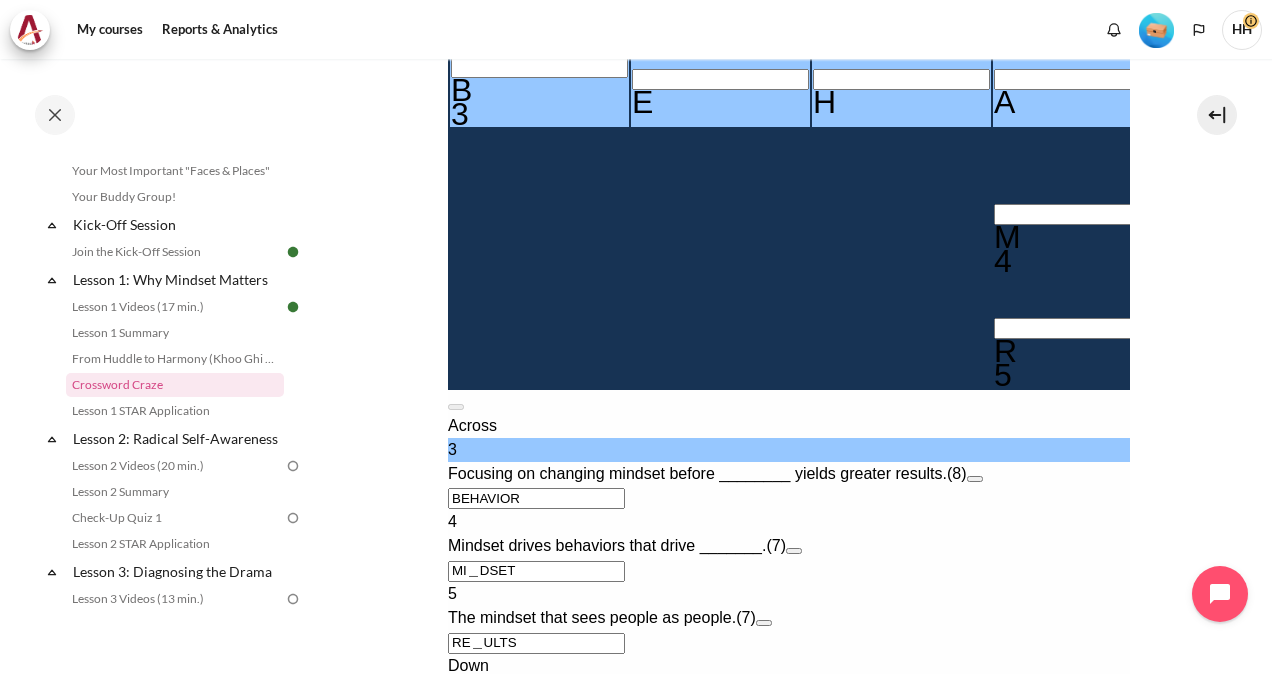type on "BEHAVIOR" 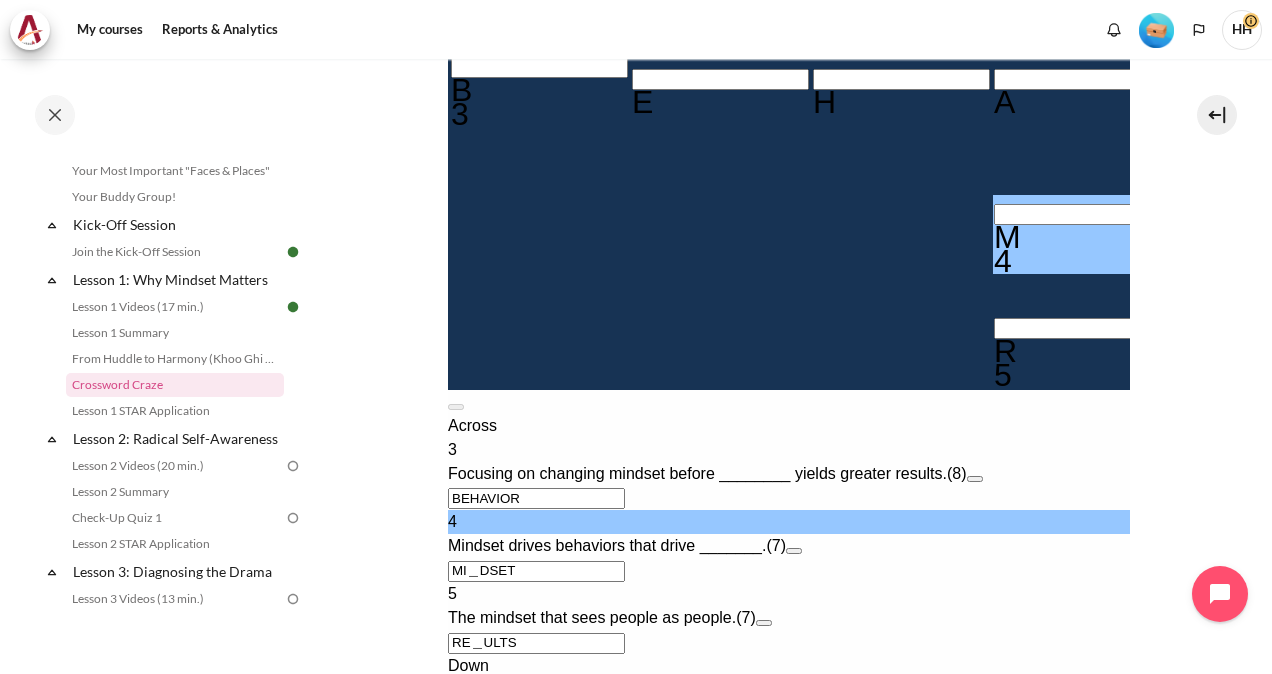 click on "MI＿DSET" at bounding box center (535, 571) 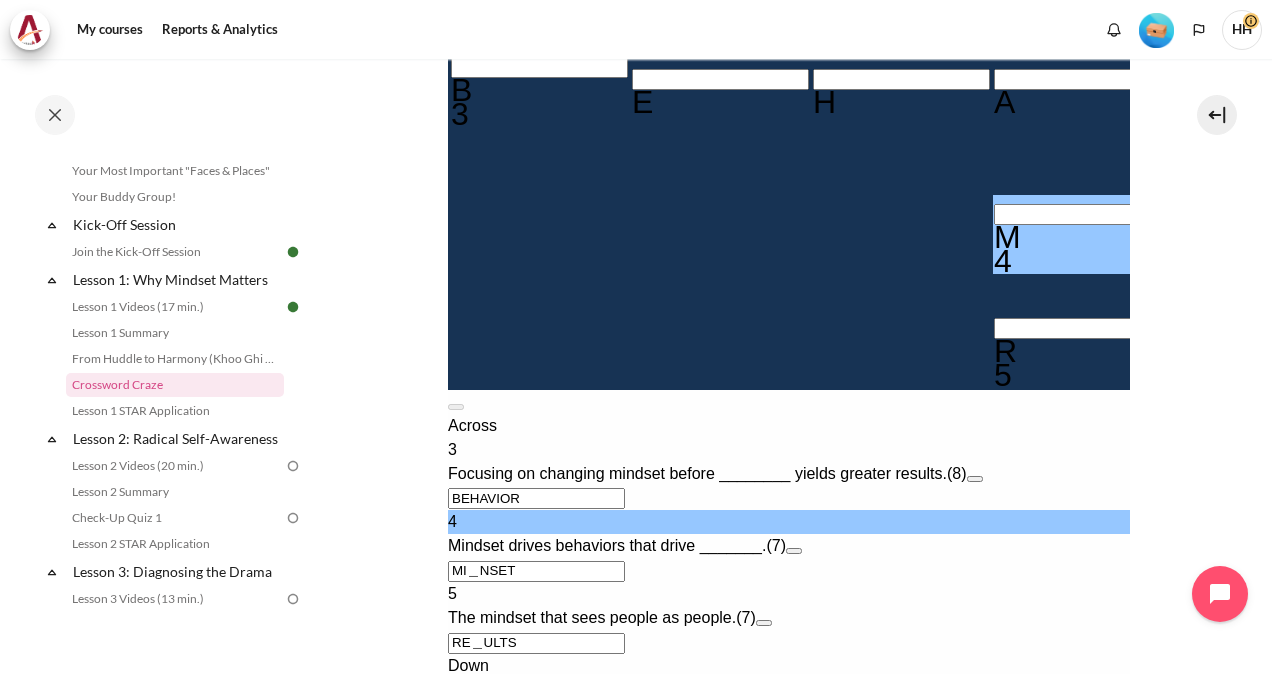 click on "MI＿NSET" at bounding box center (535, 571) 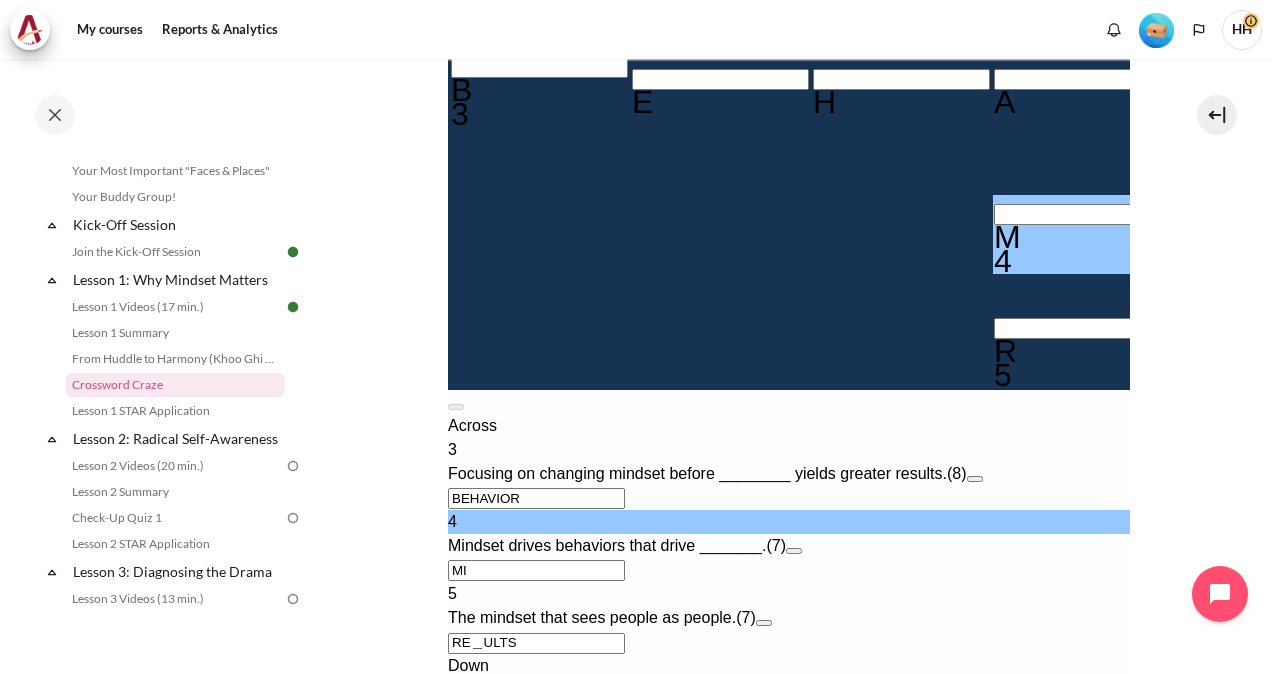 type on "M" 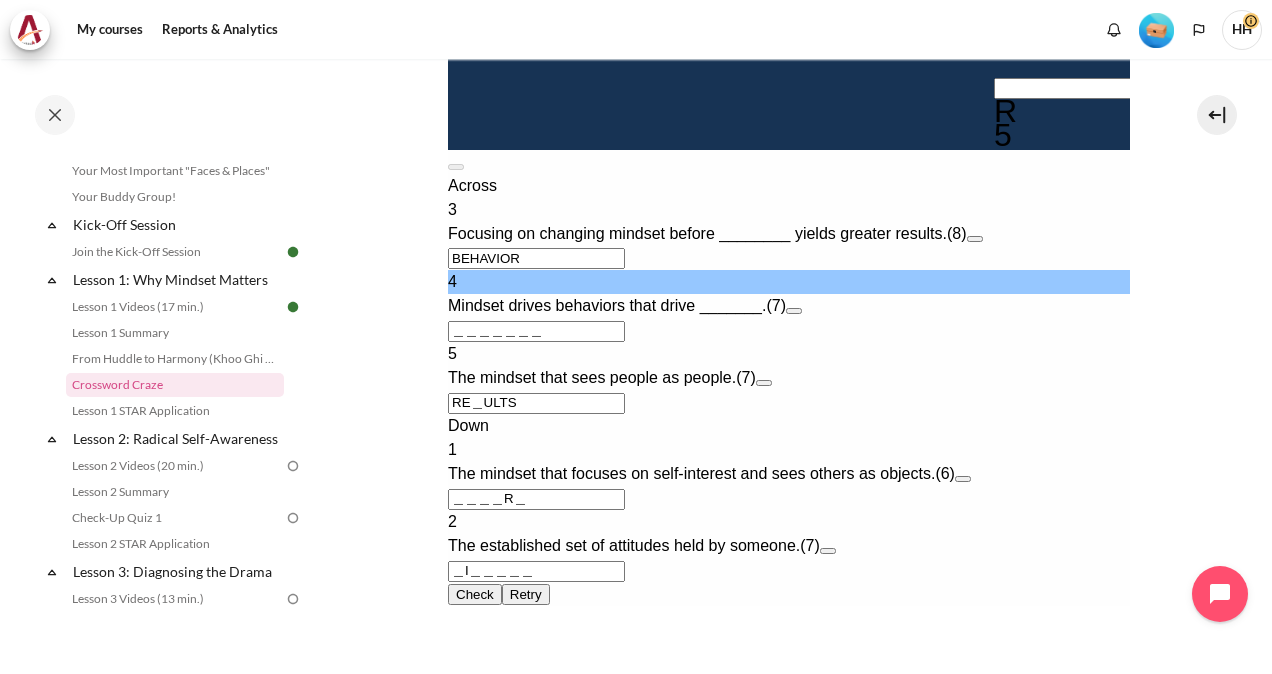 scroll, scrollTop: 897, scrollLeft: 0, axis: vertical 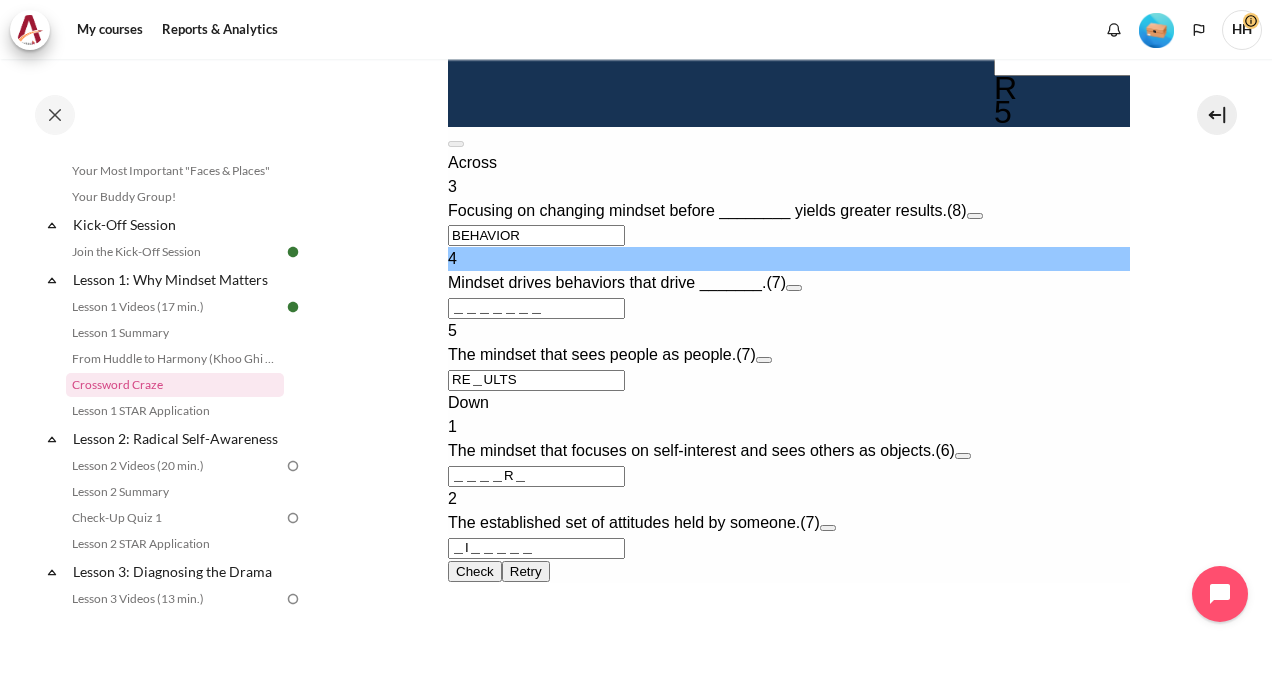 type on "＿＿＿＿＿＿＿" 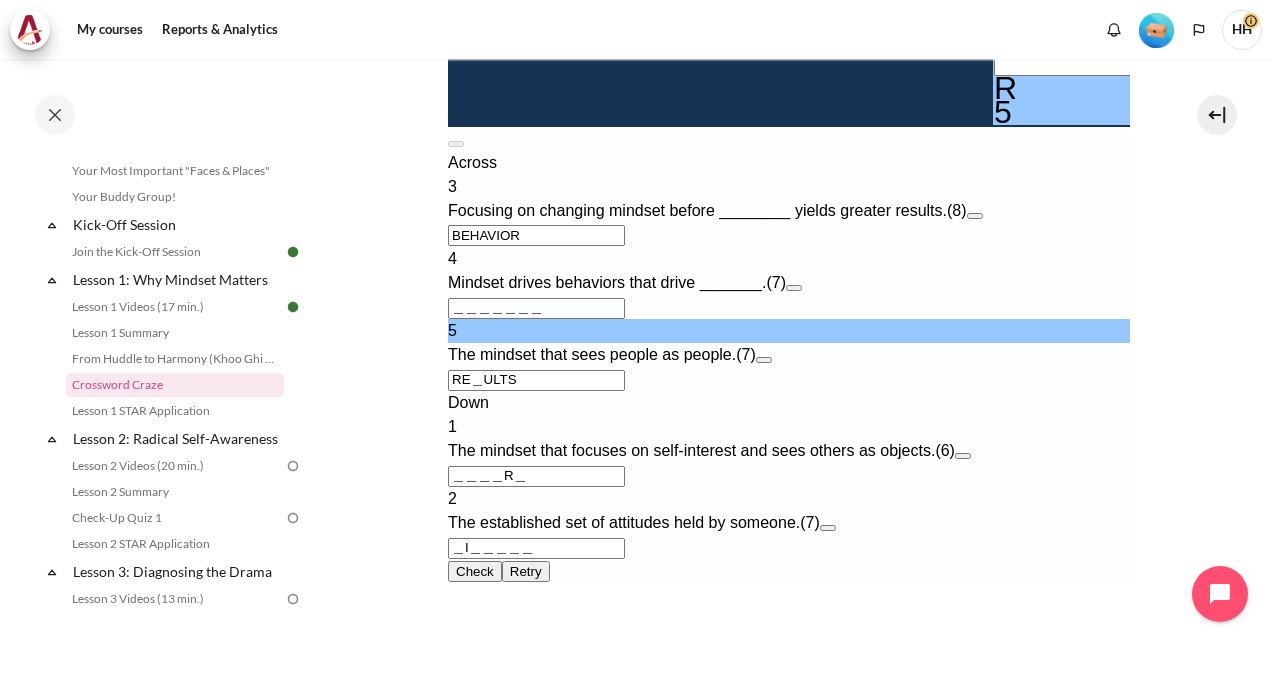click on "RE＿ULTS" at bounding box center (535, 380) 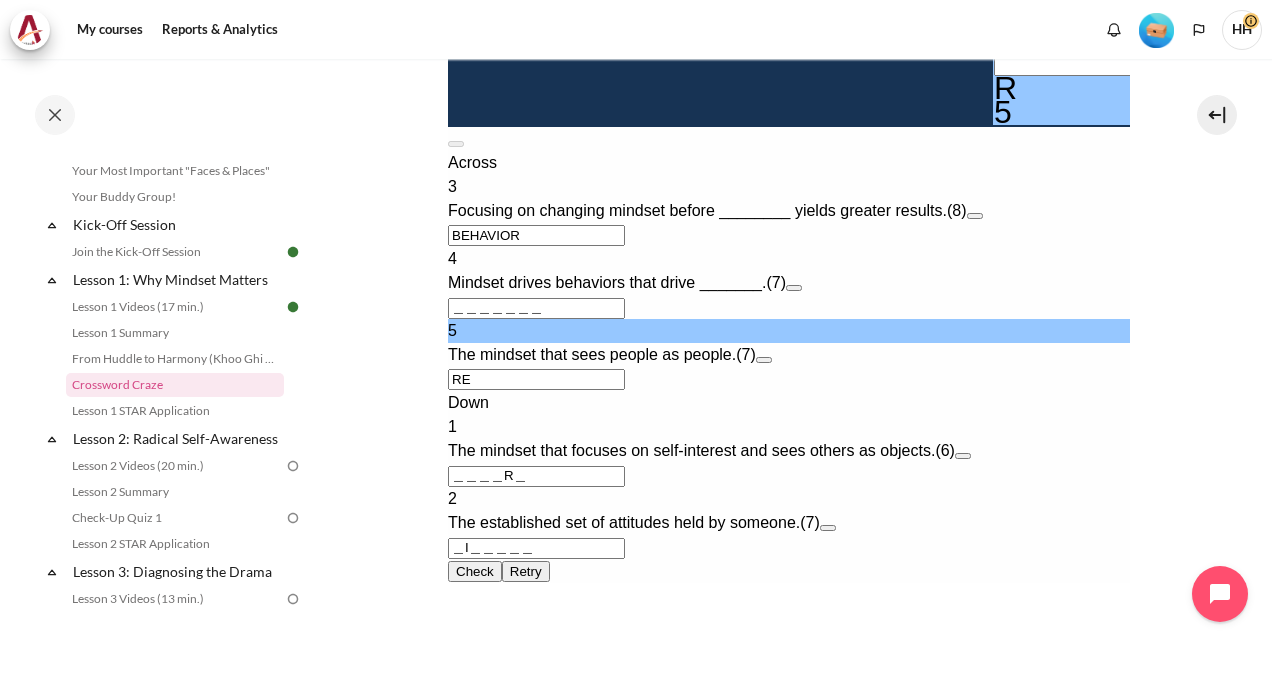 type on "R" 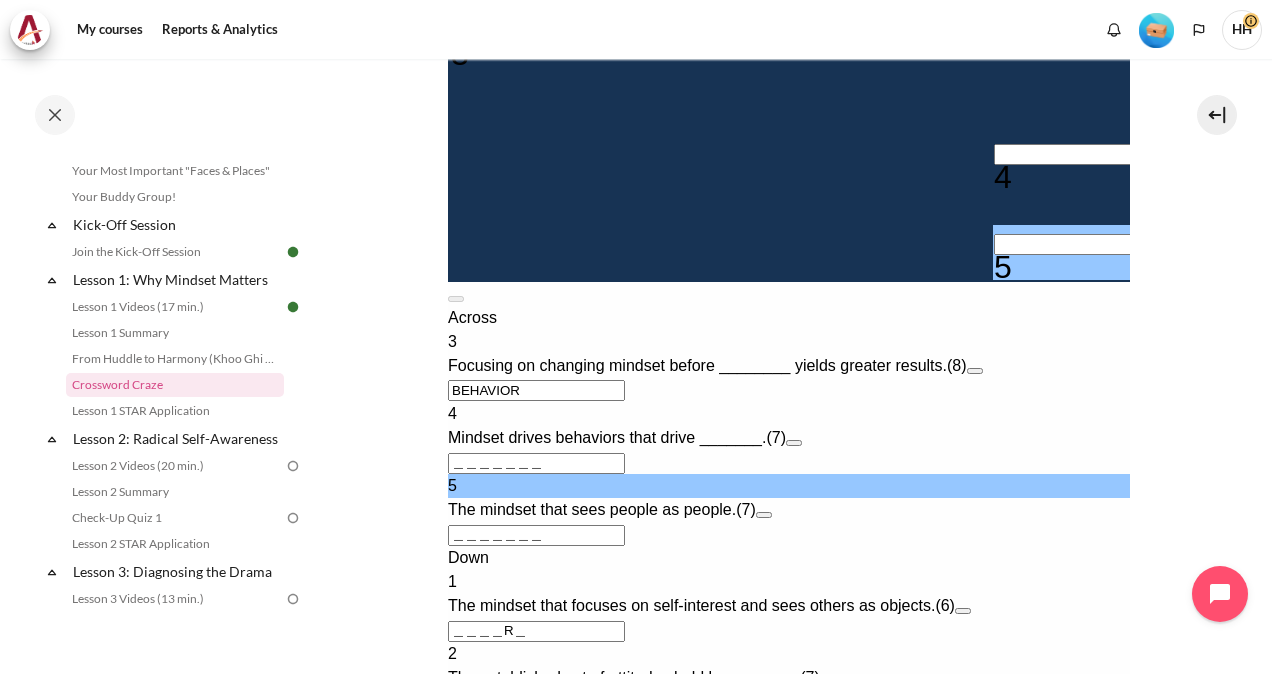 scroll, scrollTop: 706, scrollLeft: 0, axis: vertical 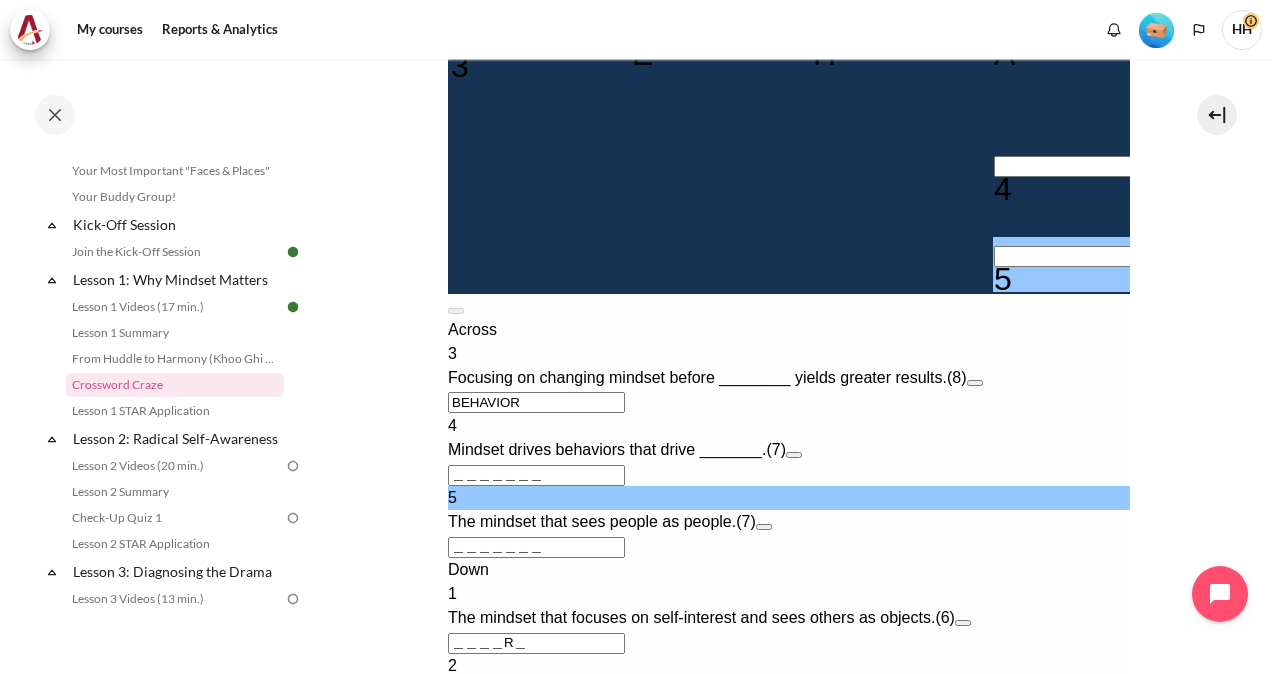 type on "＿＿＿＿＿＿＿" 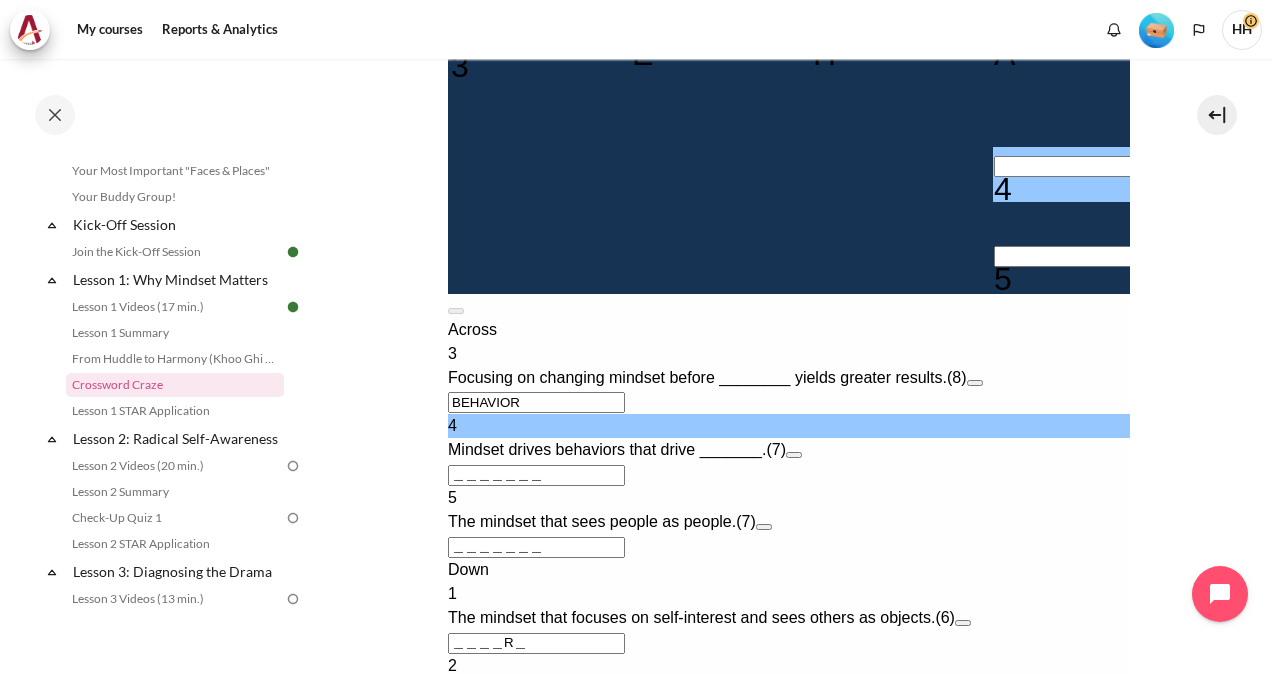 click at bounding box center (1081, 166) 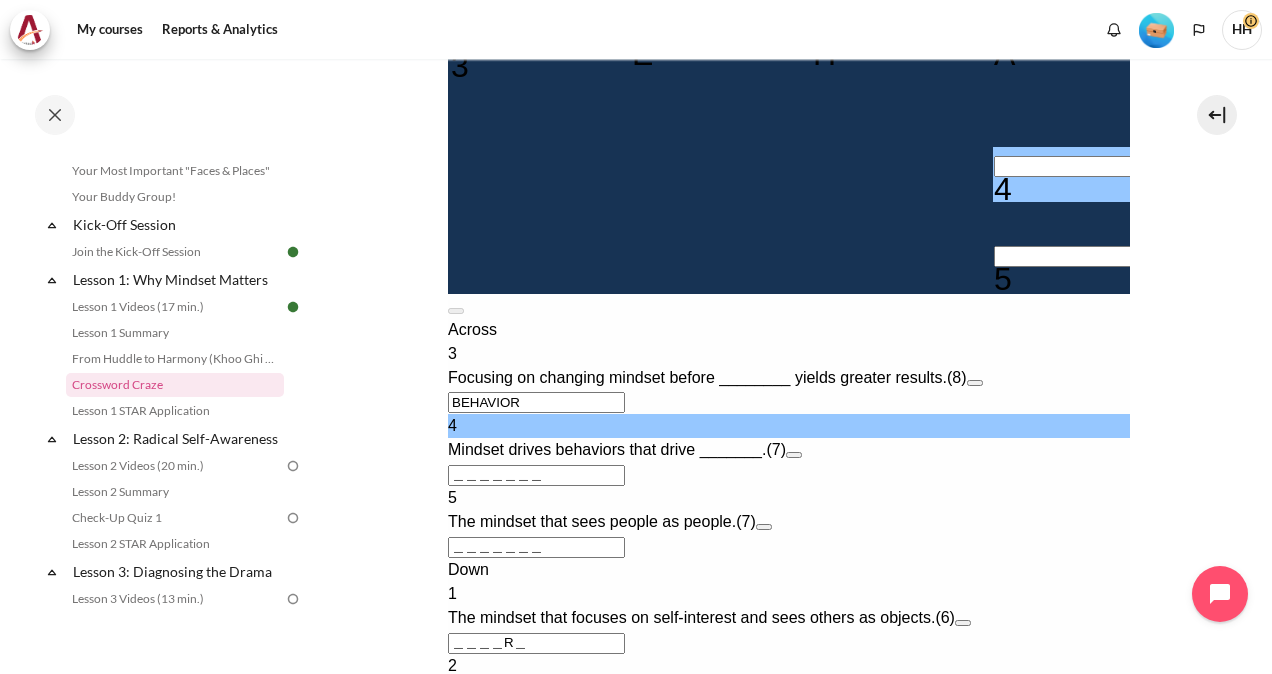 click on "＿＿＿＿＿＿＿" at bounding box center (535, 475) 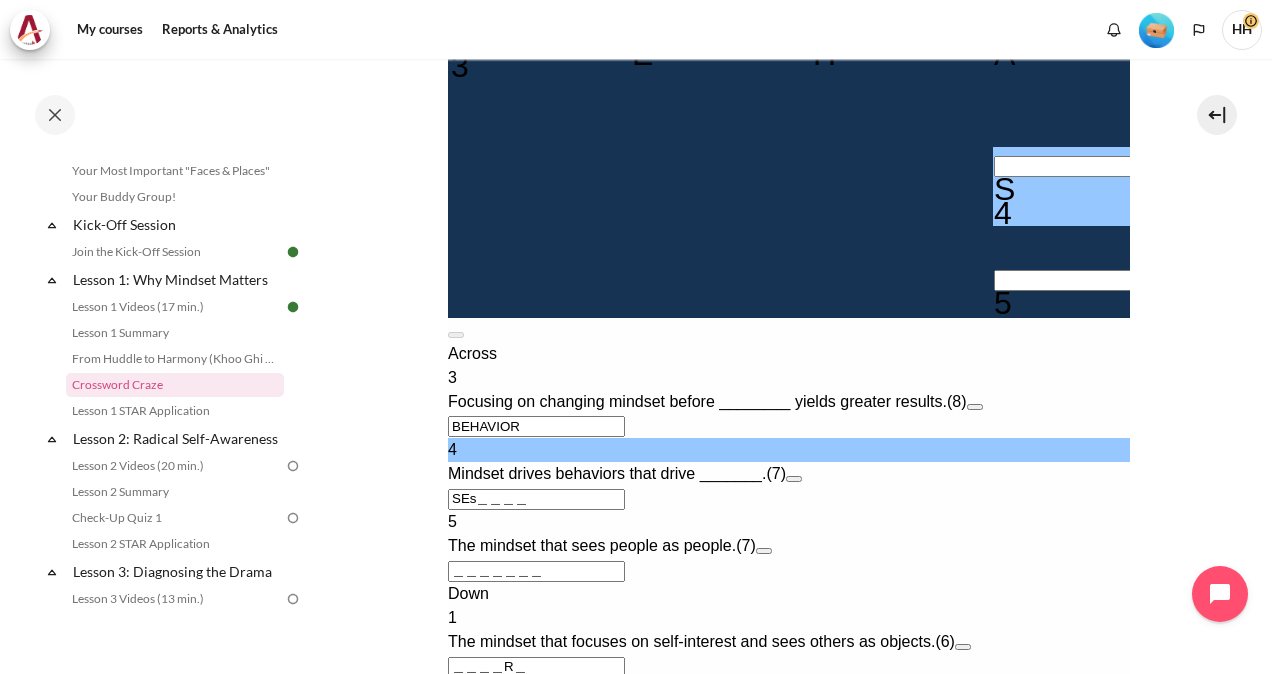 type on "SES＿＿＿＿" 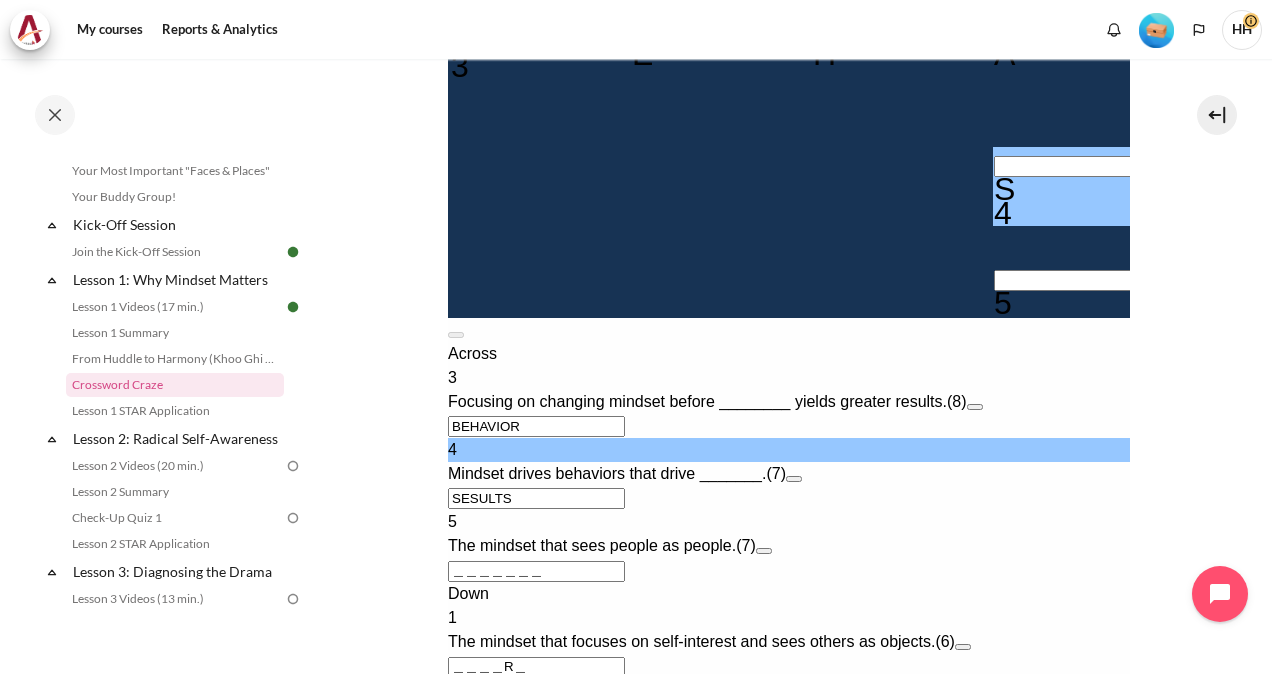 click on "SESULTS" at bounding box center [535, 498] 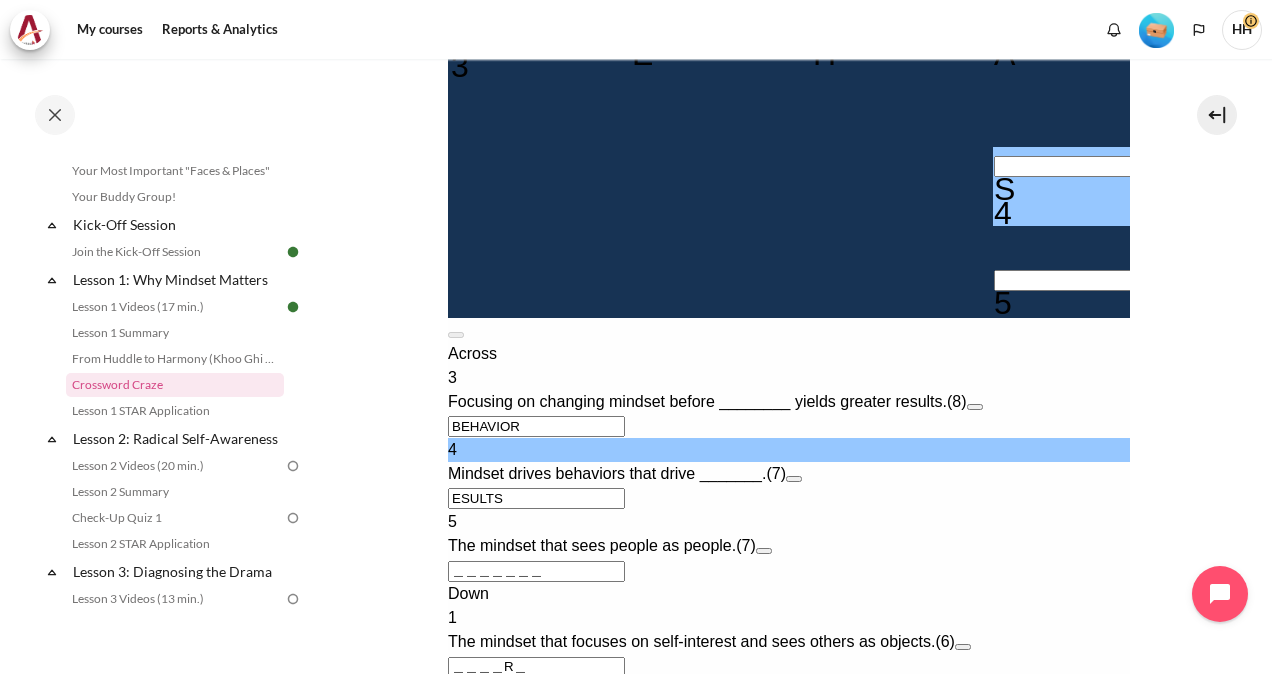 type on "ESULTS＿" 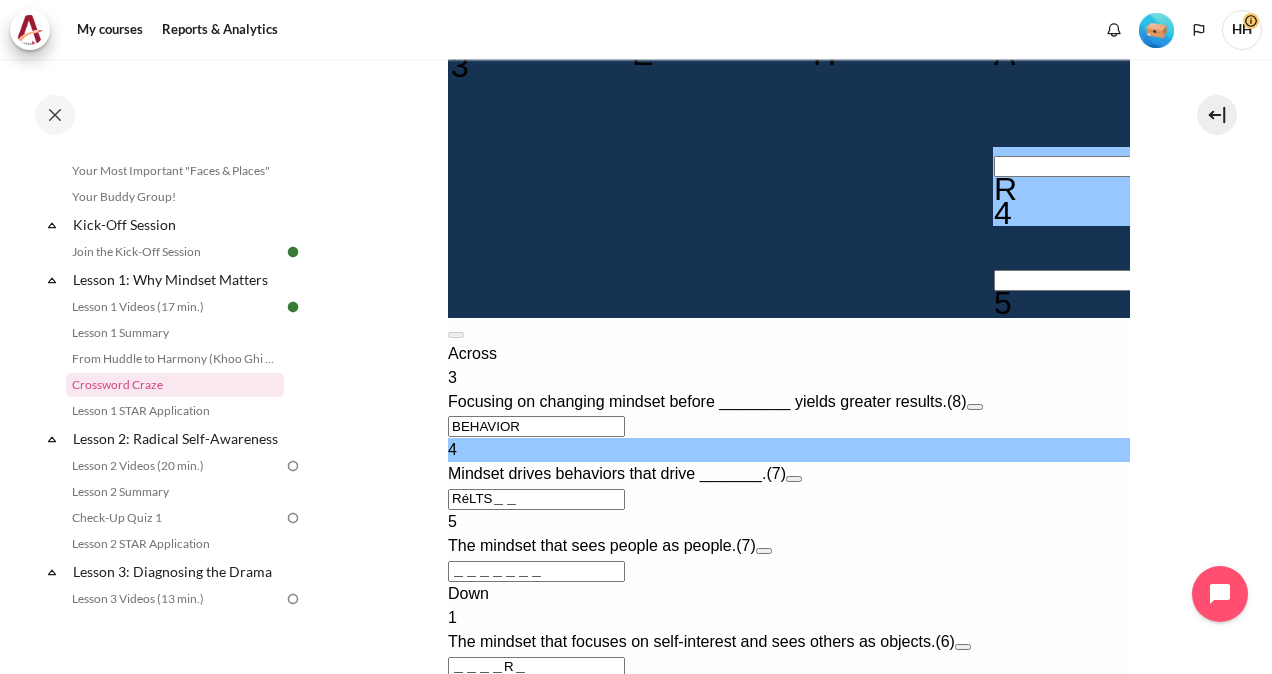type on "RÉLTS＿＿" 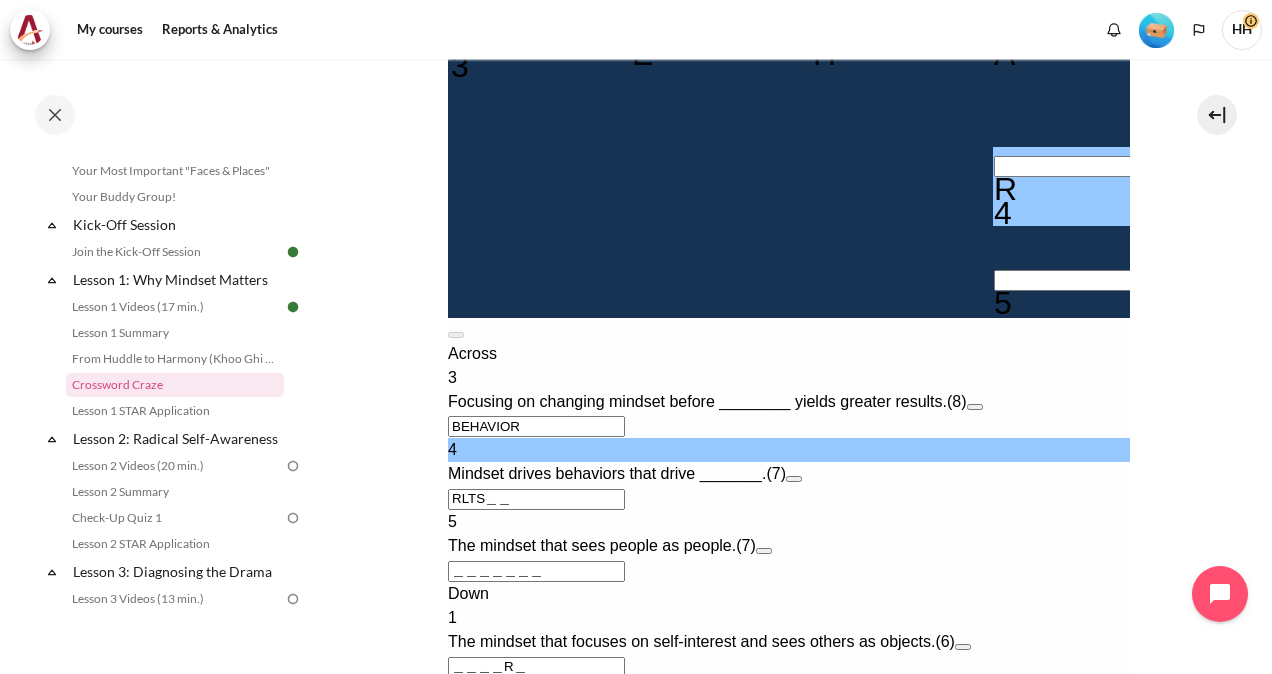 type on "RLTS＿＿＿" 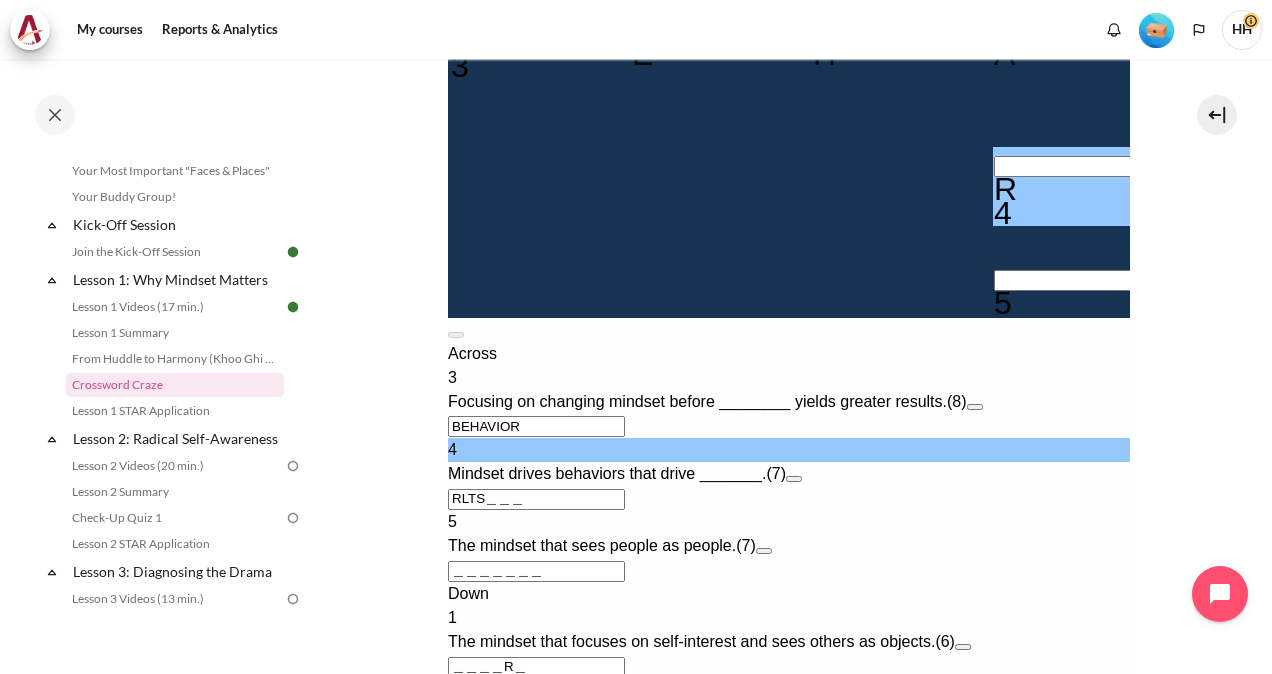 click on "RLTS＿＿＿" at bounding box center (535, 499) 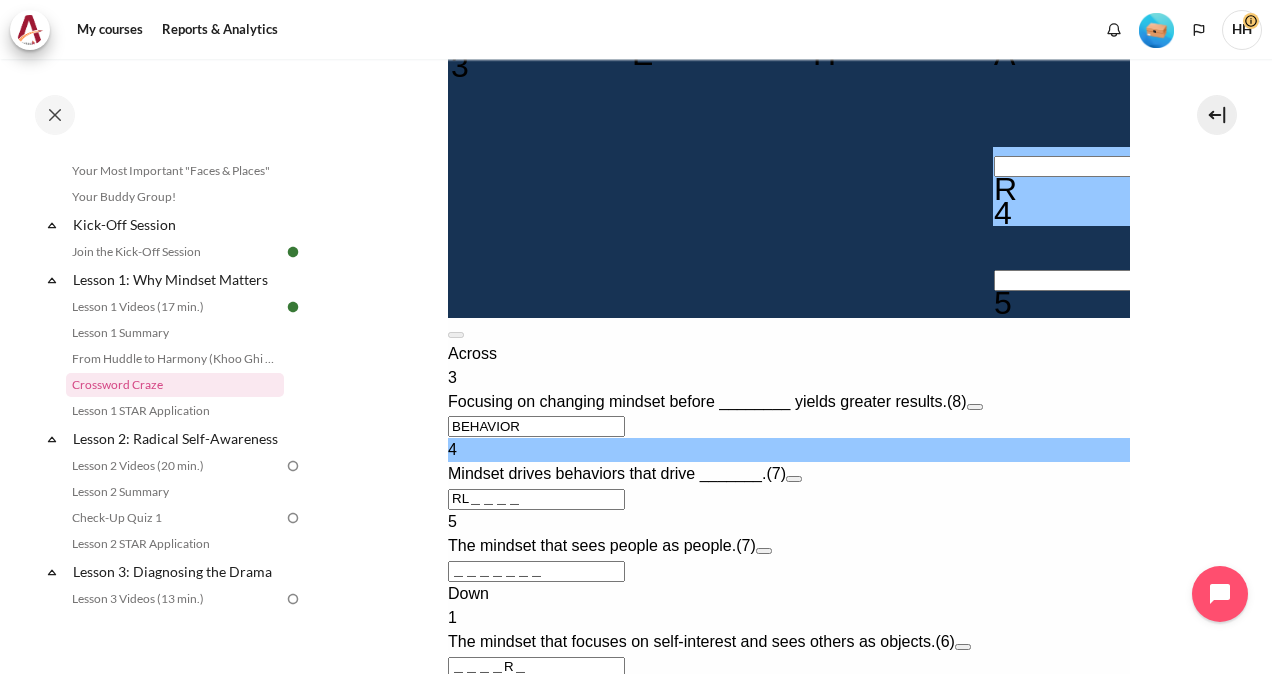type on "RL＿＿＿＿＿" 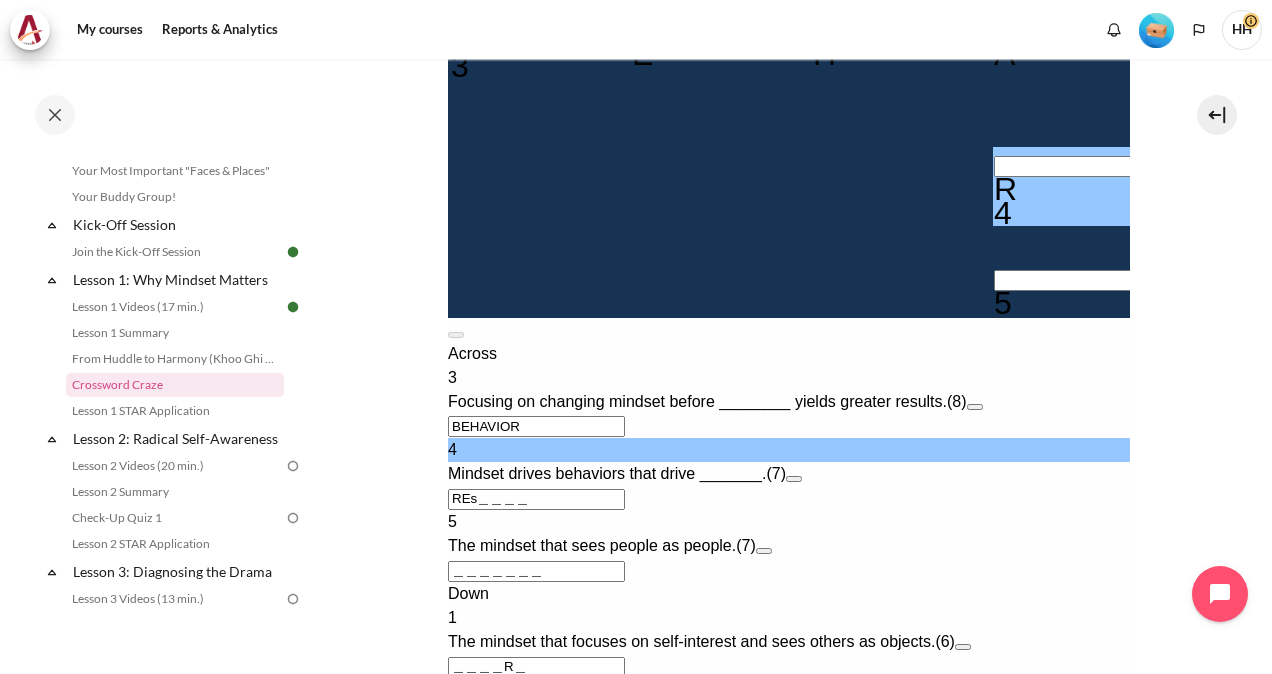type on "RES＿＿＿＿" 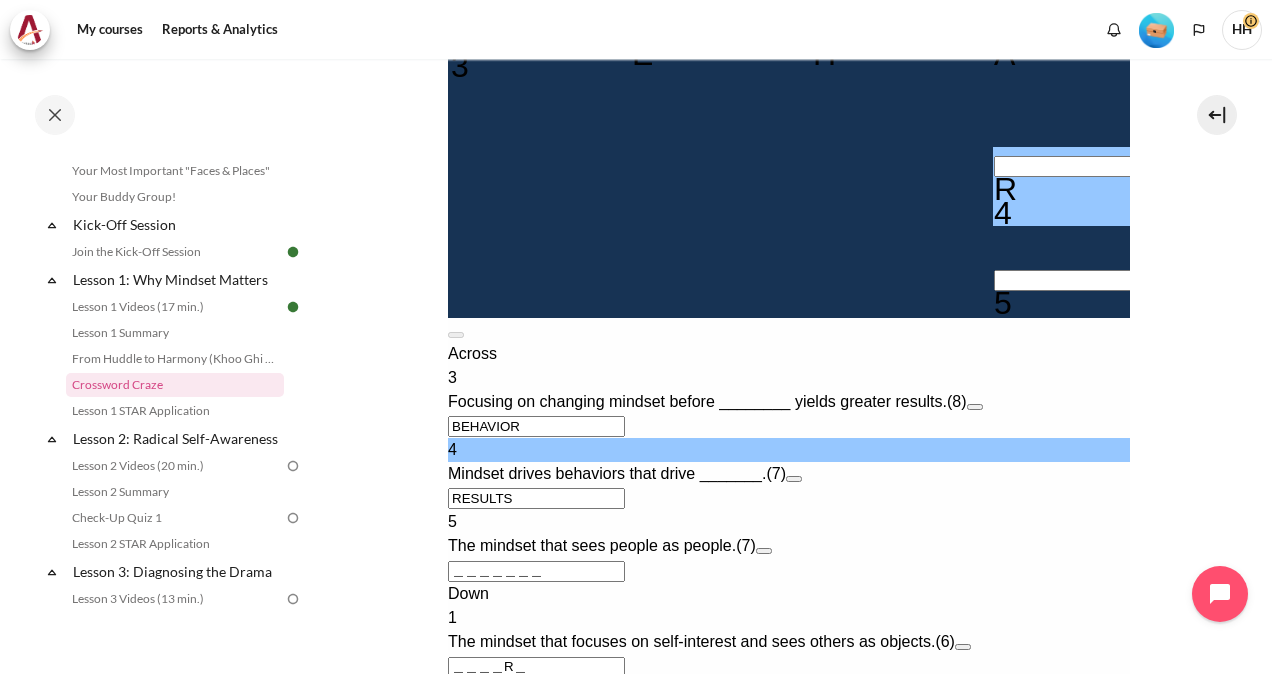 type on "RESULTS" 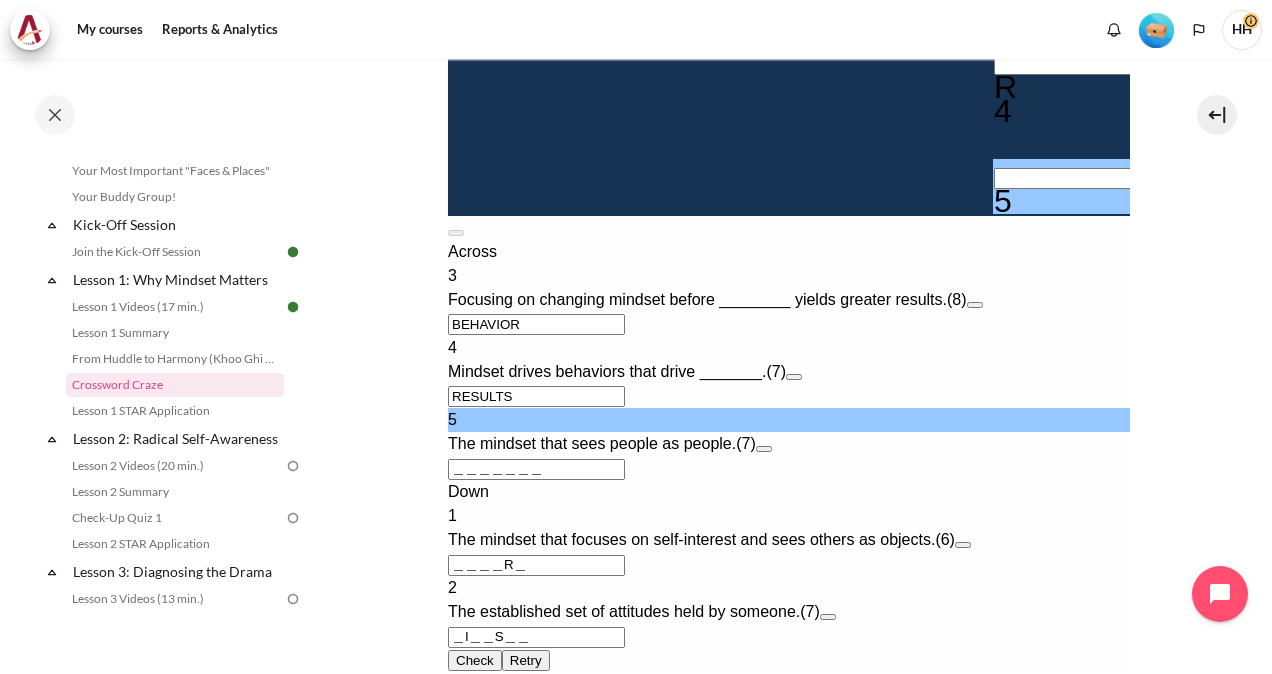 scroll, scrollTop: 812, scrollLeft: 0, axis: vertical 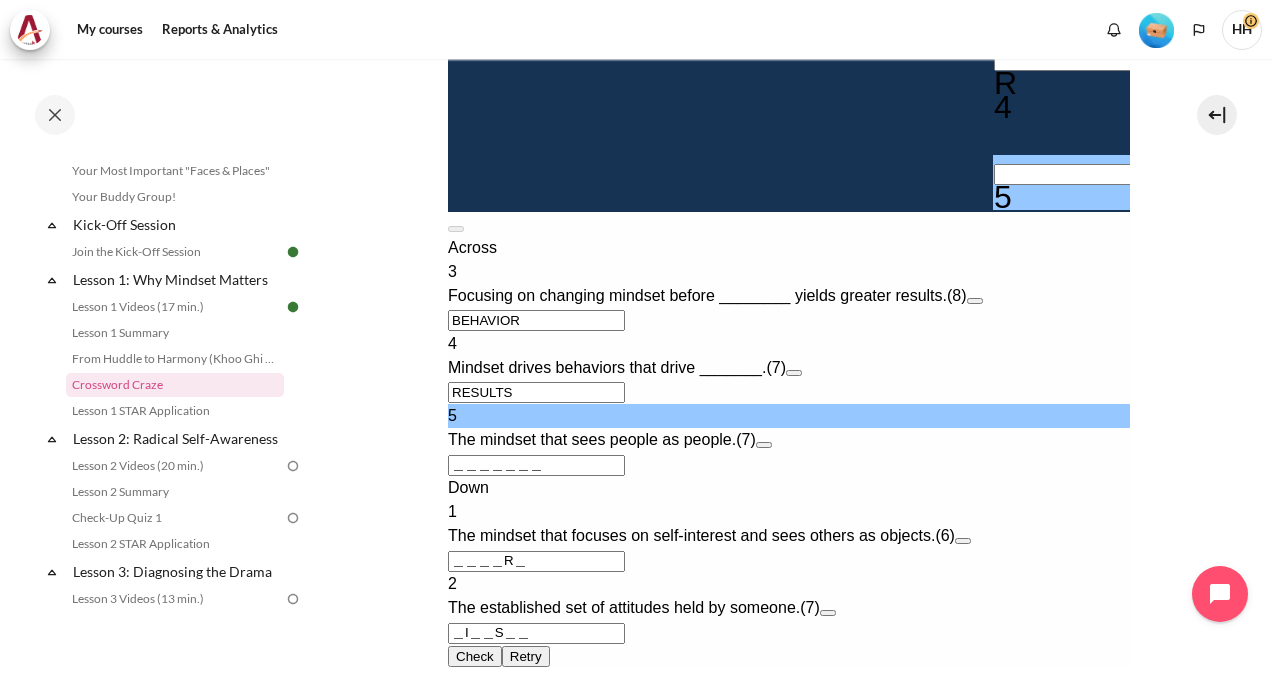 click on "＿＿＿＿＿＿＿" at bounding box center (535, 465) 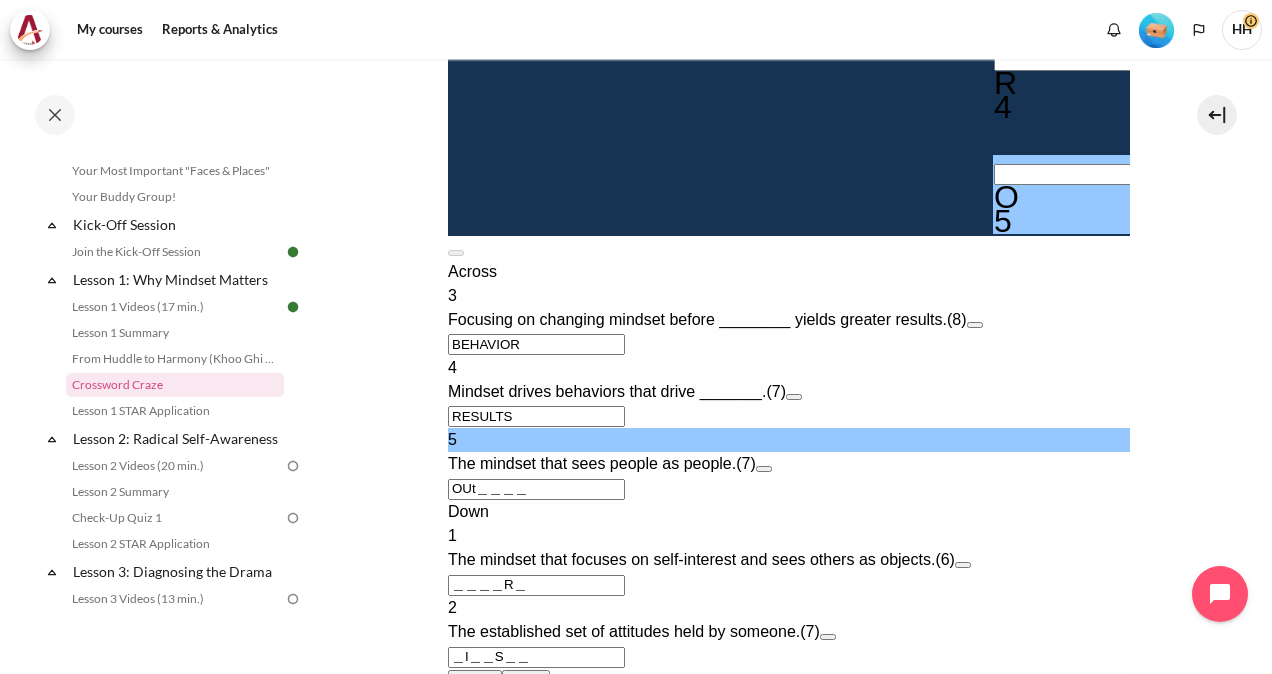 type on "OUT＿＿＿＿" 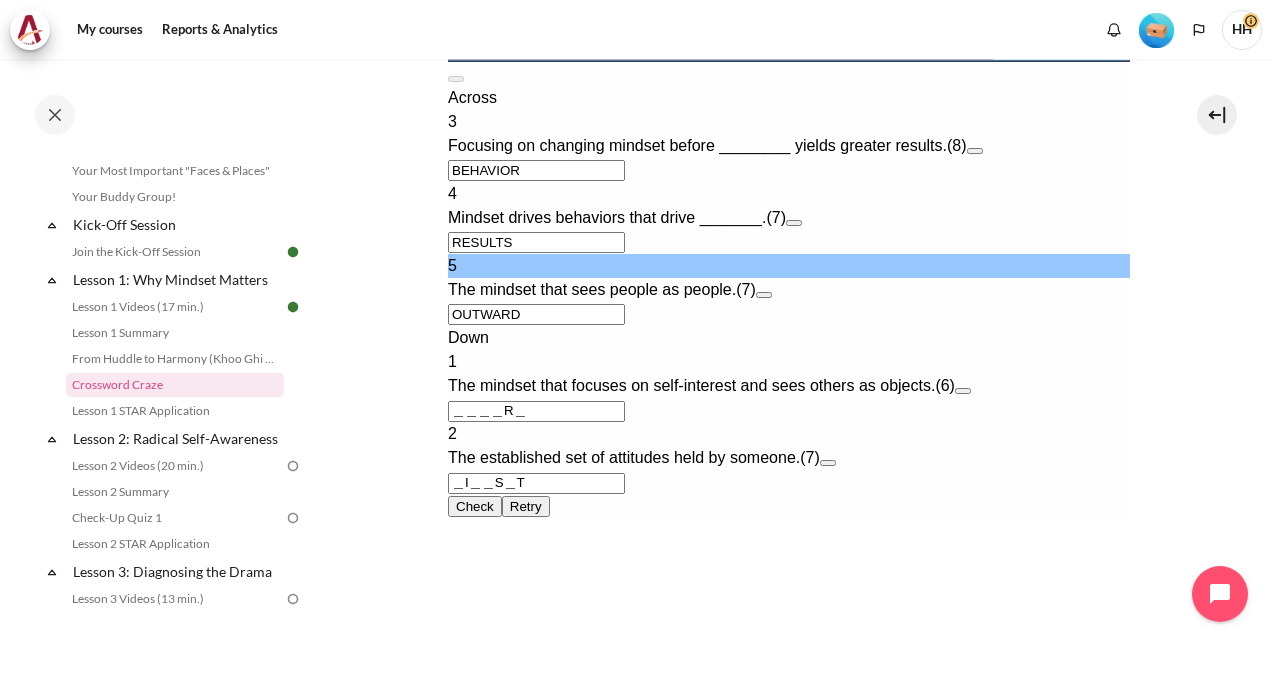 scroll, scrollTop: 990, scrollLeft: 0, axis: vertical 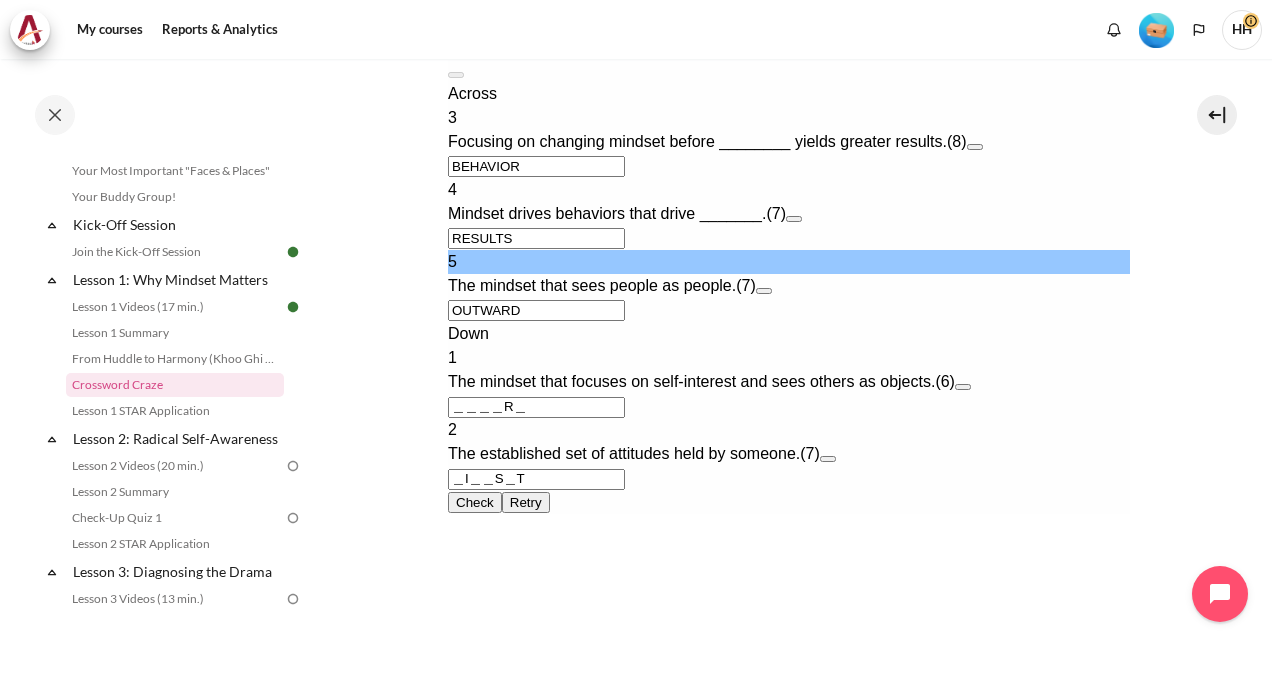 type on "OUTWARD" 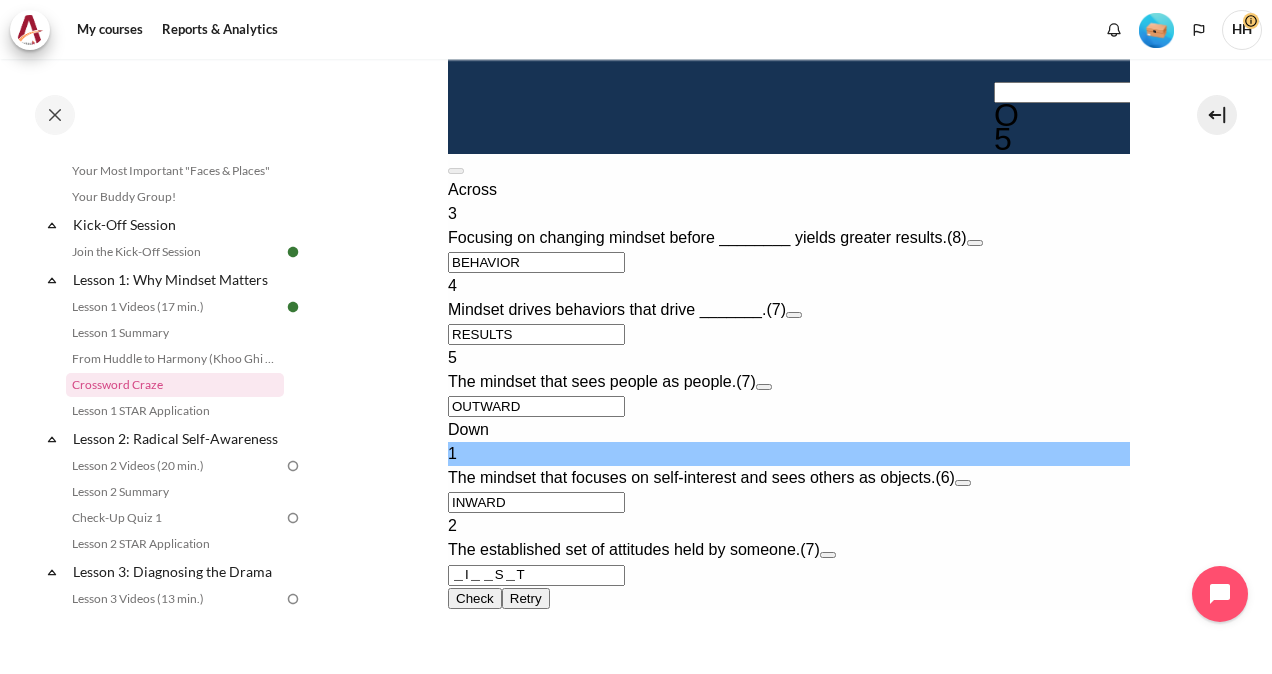 type on "INWARD" 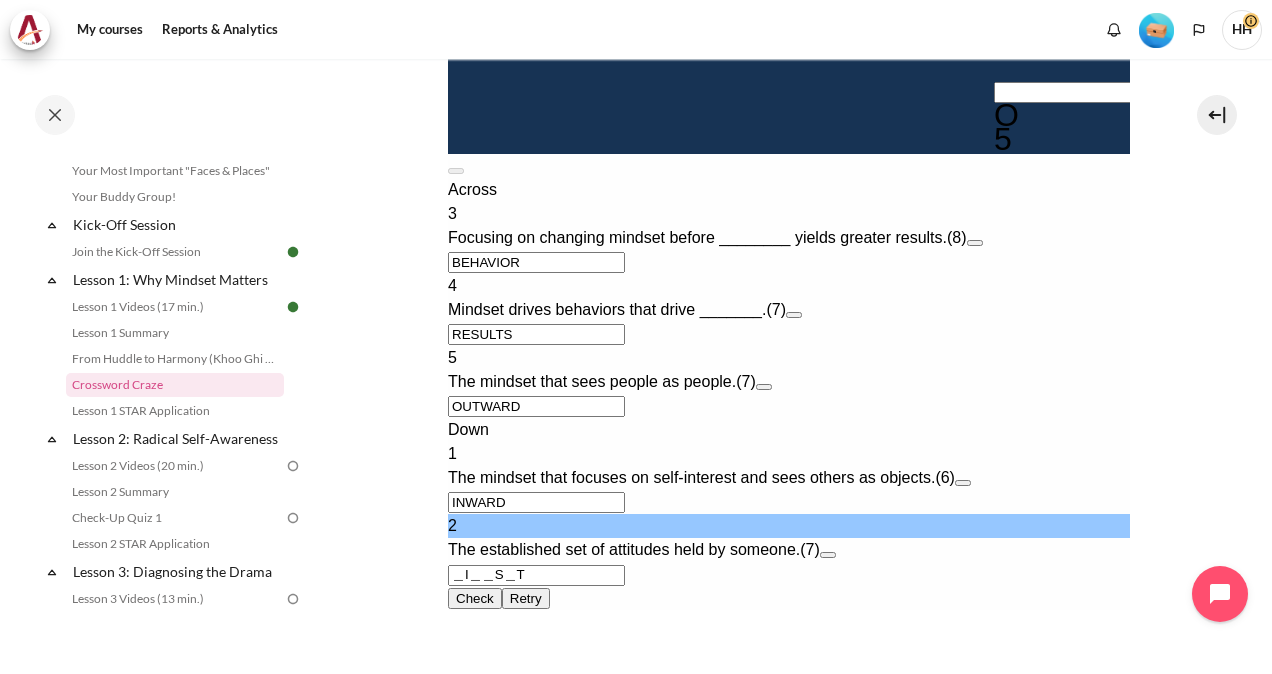 click on "＿I＿＿S＿T" at bounding box center (535, 575) 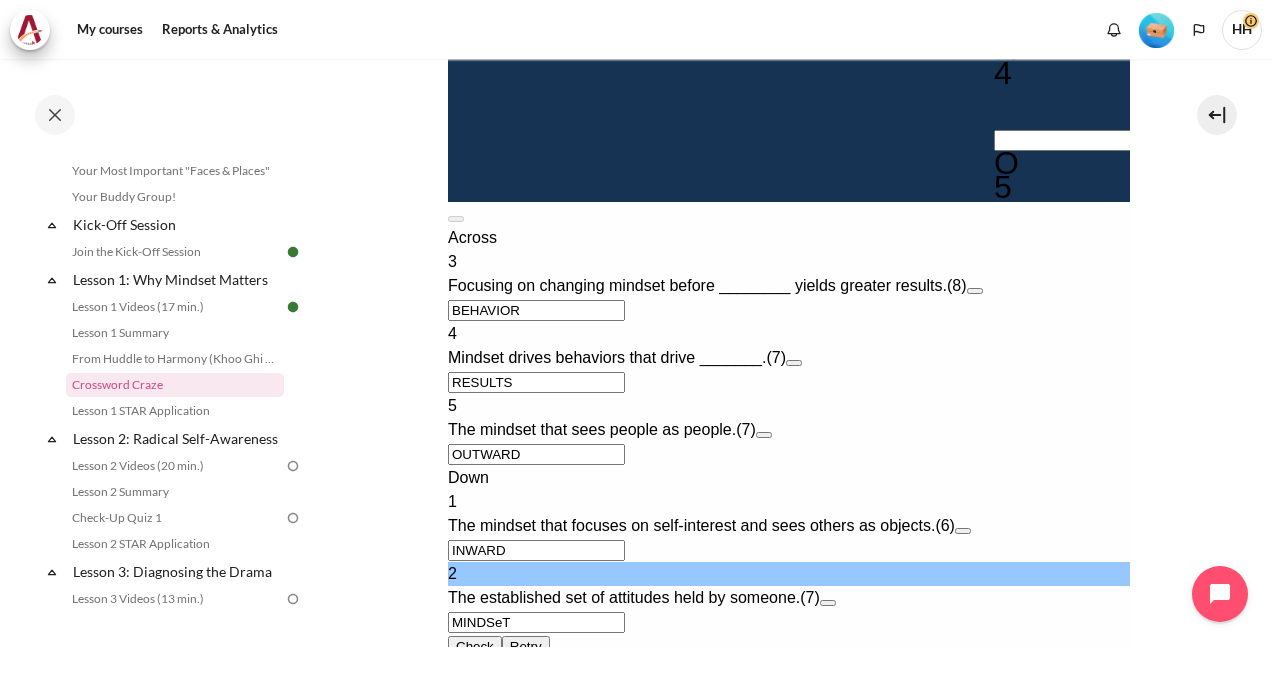 type on "MINDSET" 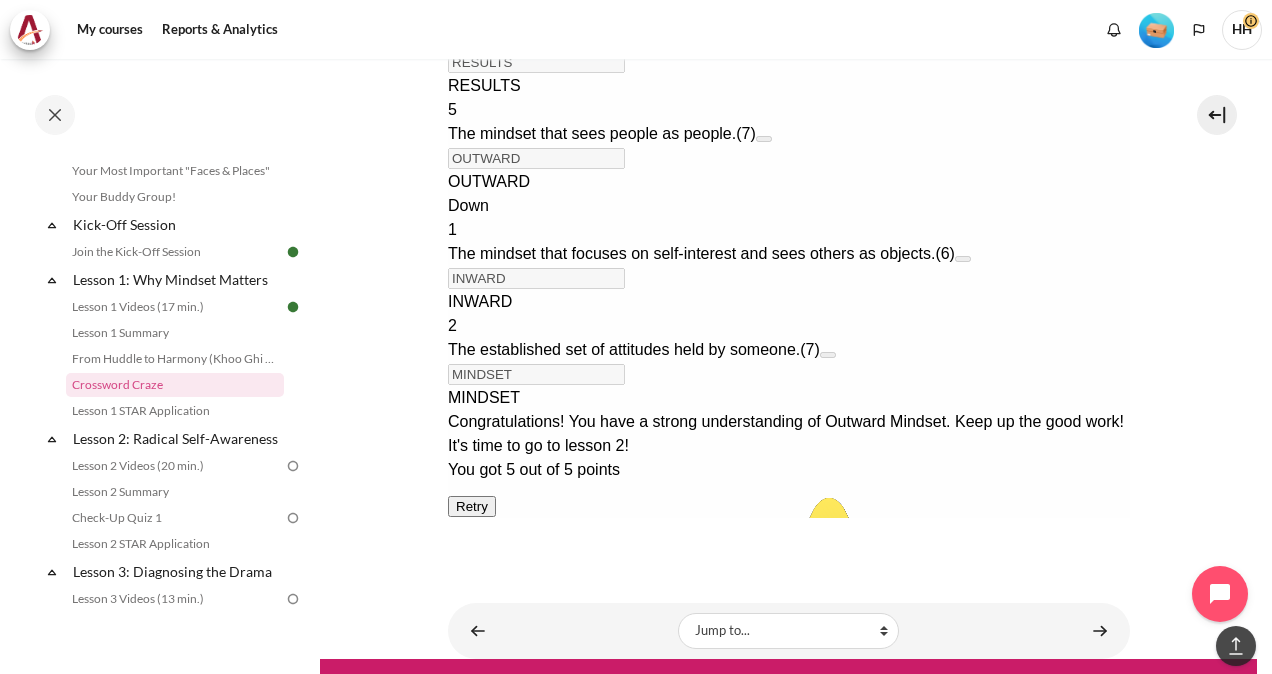 scroll, scrollTop: 1386, scrollLeft: 0, axis: vertical 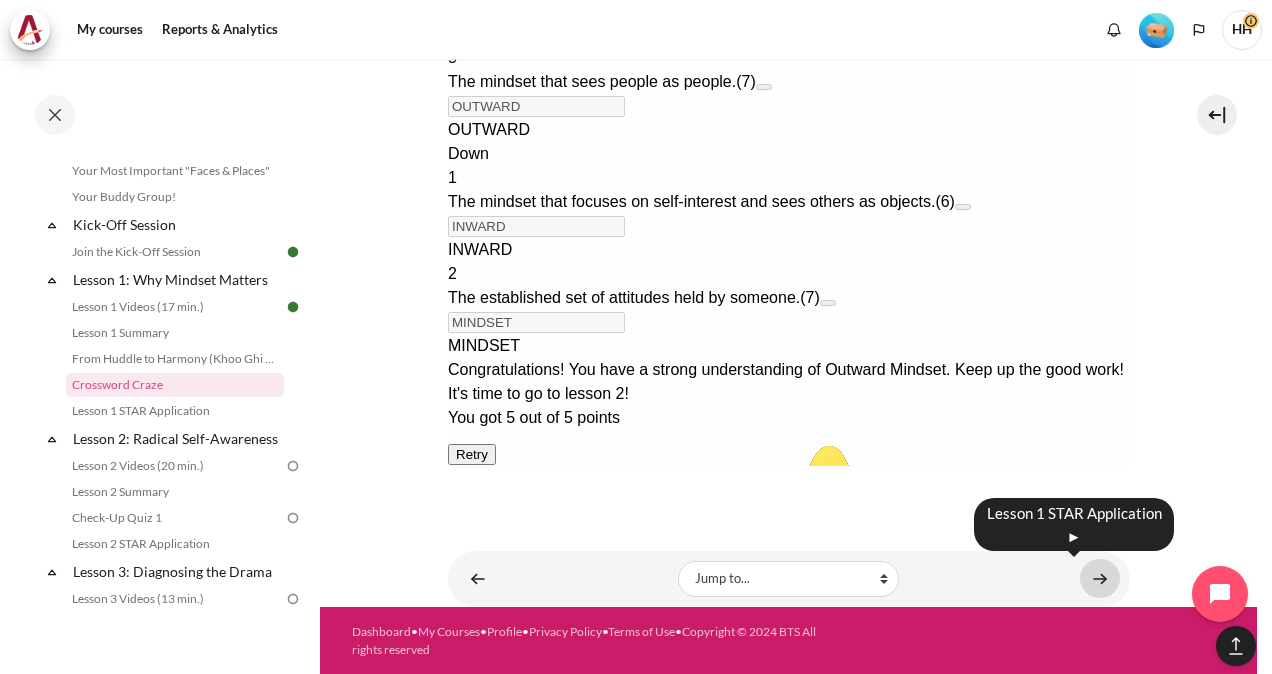 click at bounding box center [1100, 578] 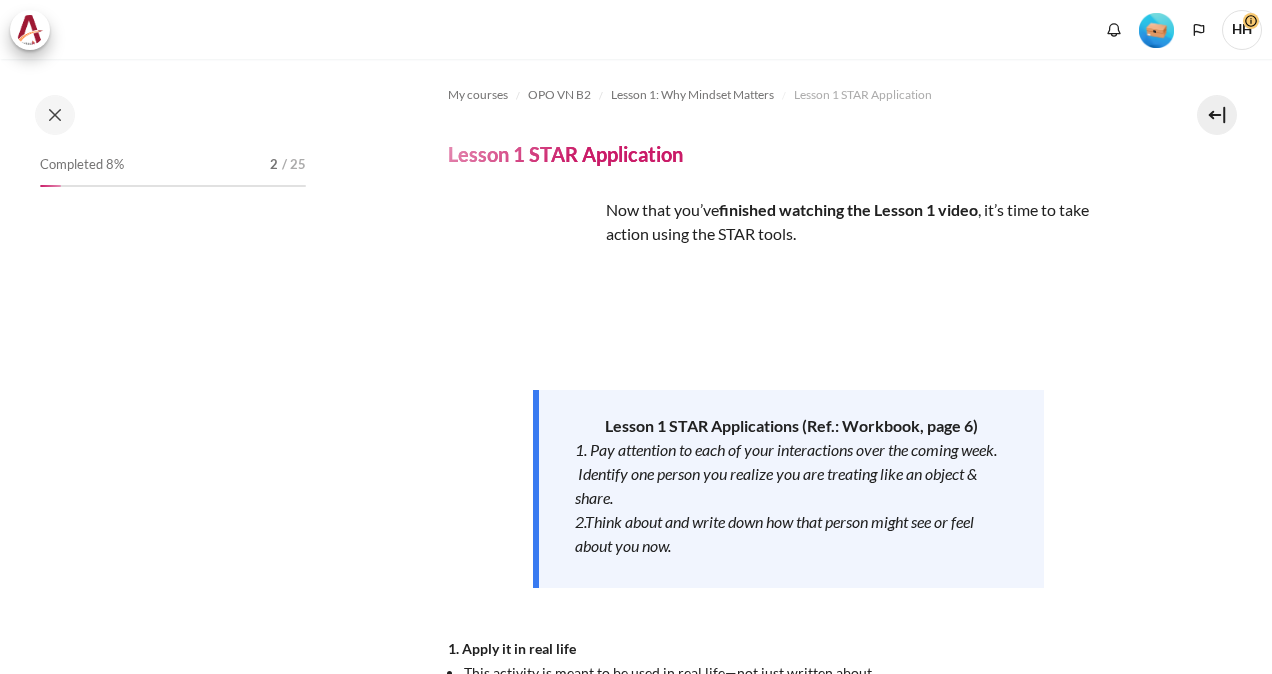 scroll, scrollTop: 0, scrollLeft: 0, axis: both 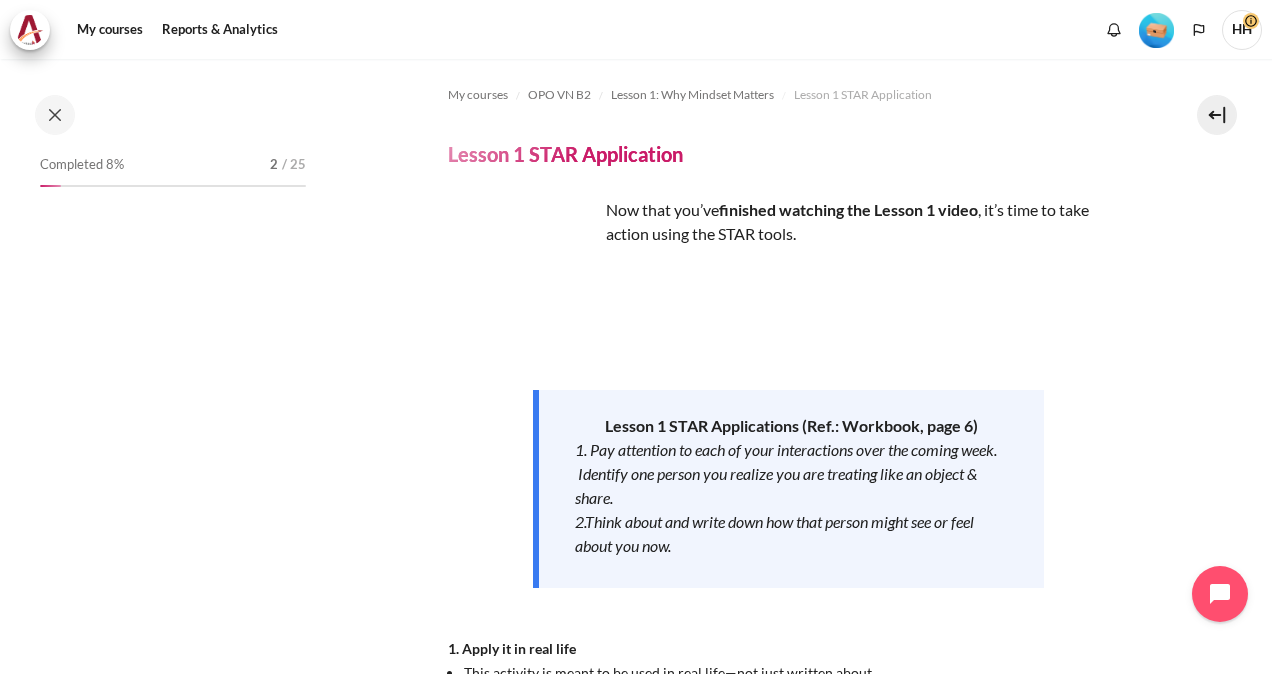 click on "My courses
OPO VN B2
Lesson 1: Why Mindset Matters
Lesson 1 STAR Application
Lesson 1 STAR Application
Now that you’ve
to" at bounding box center [636, 366] 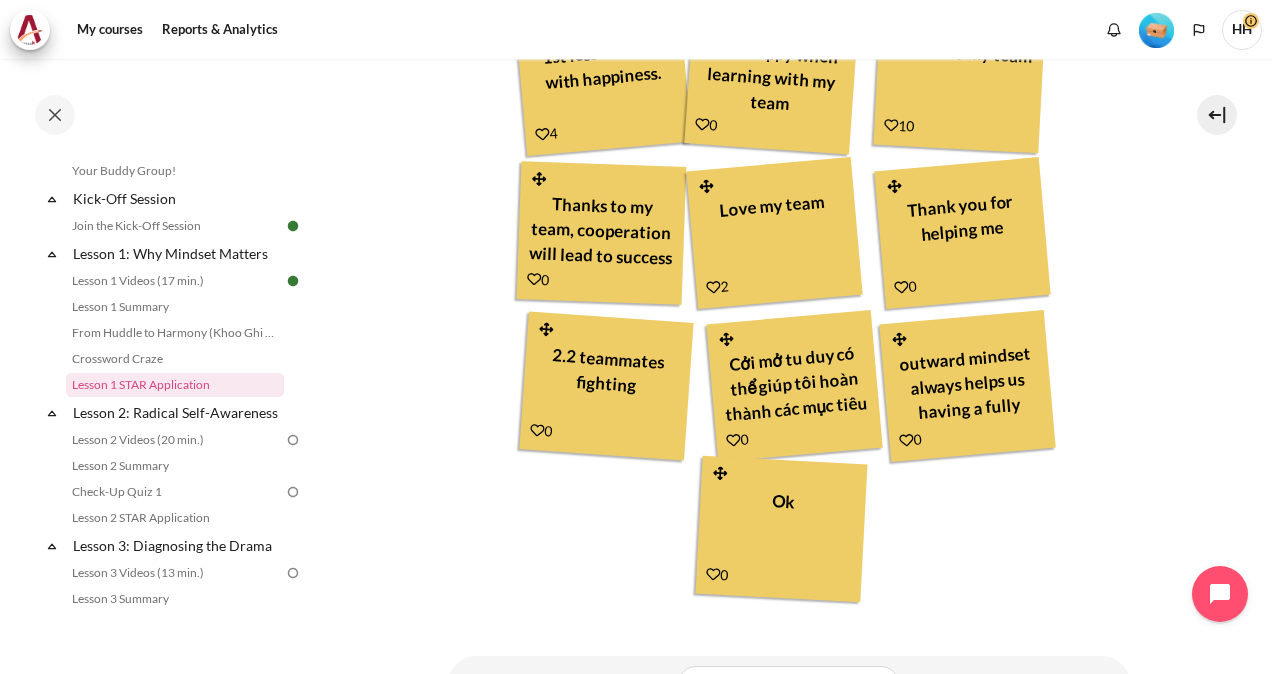 scroll, scrollTop: 947, scrollLeft: 0, axis: vertical 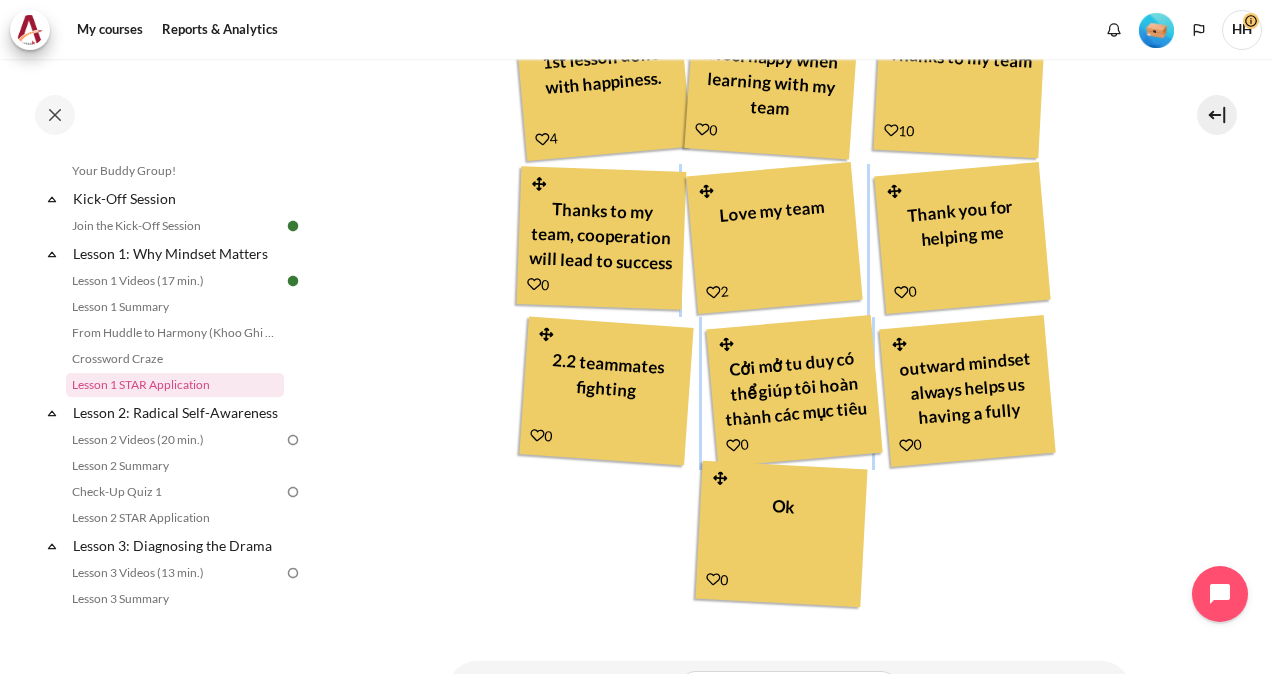 drag, startPoint x: 1260, startPoint y: 419, endPoint x: 1224, endPoint y: 151, distance: 270.4071 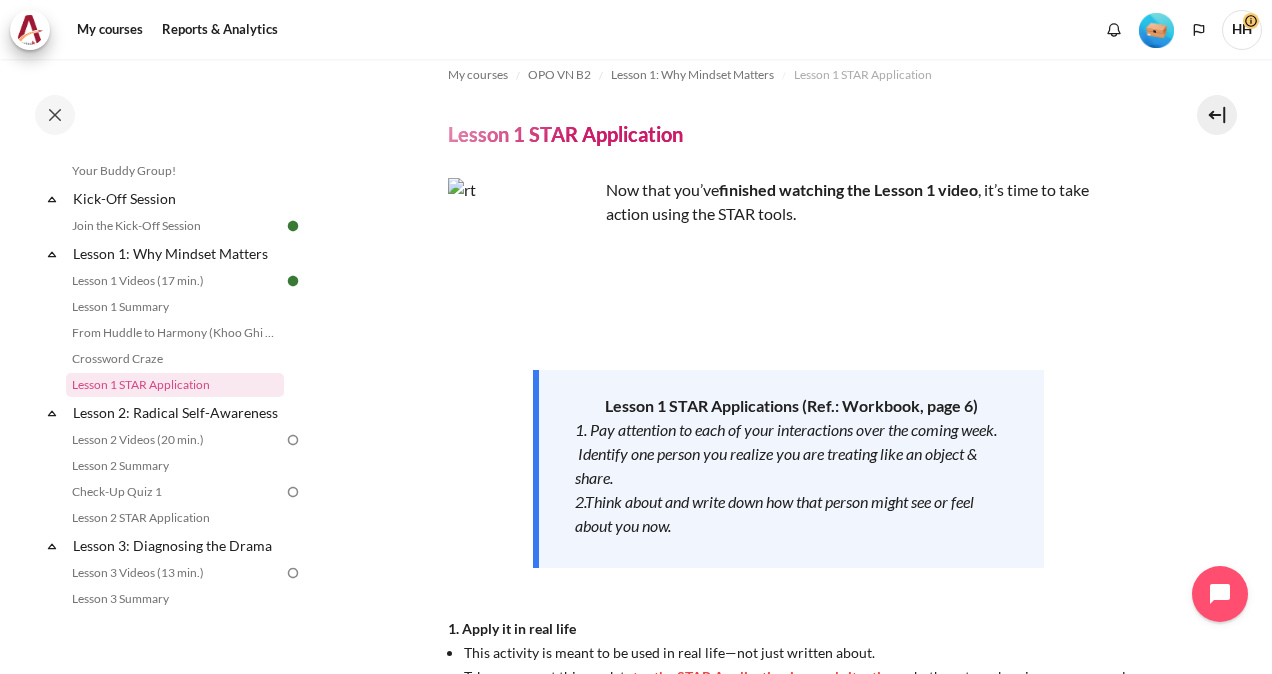 scroll, scrollTop: 0, scrollLeft: 0, axis: both 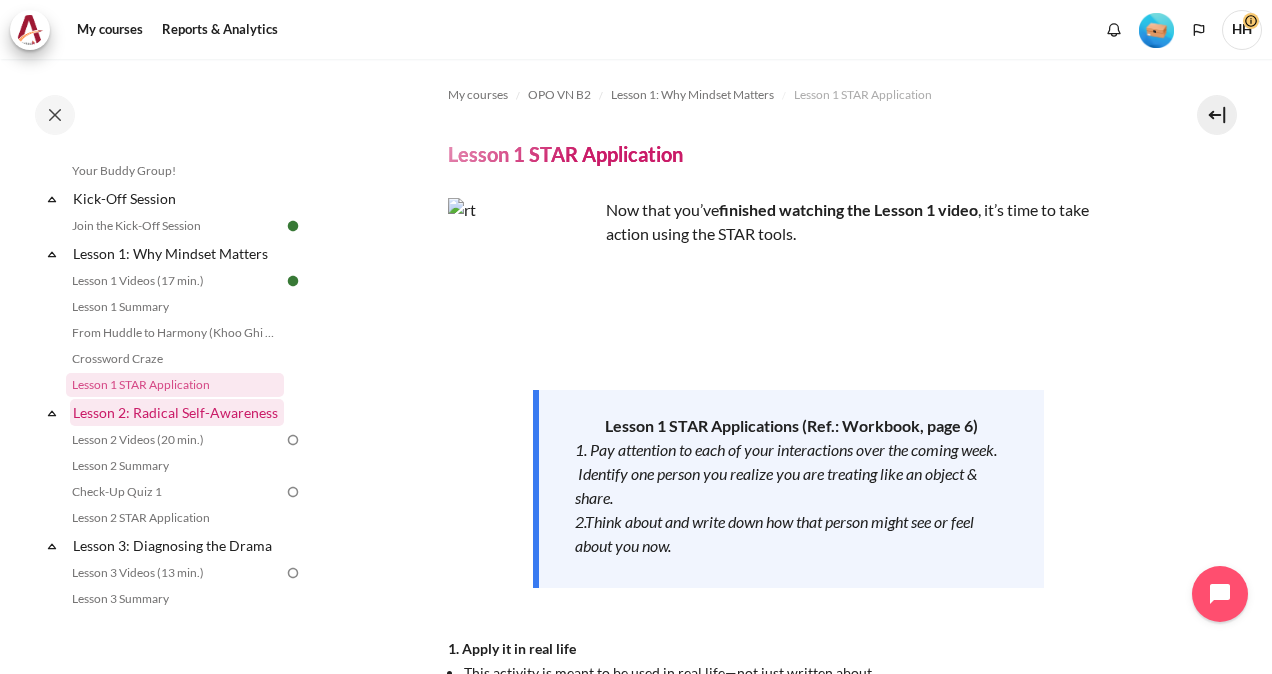 click on "Lesson 2: Radical Self-Awareness" at bounding box center (177, 412) 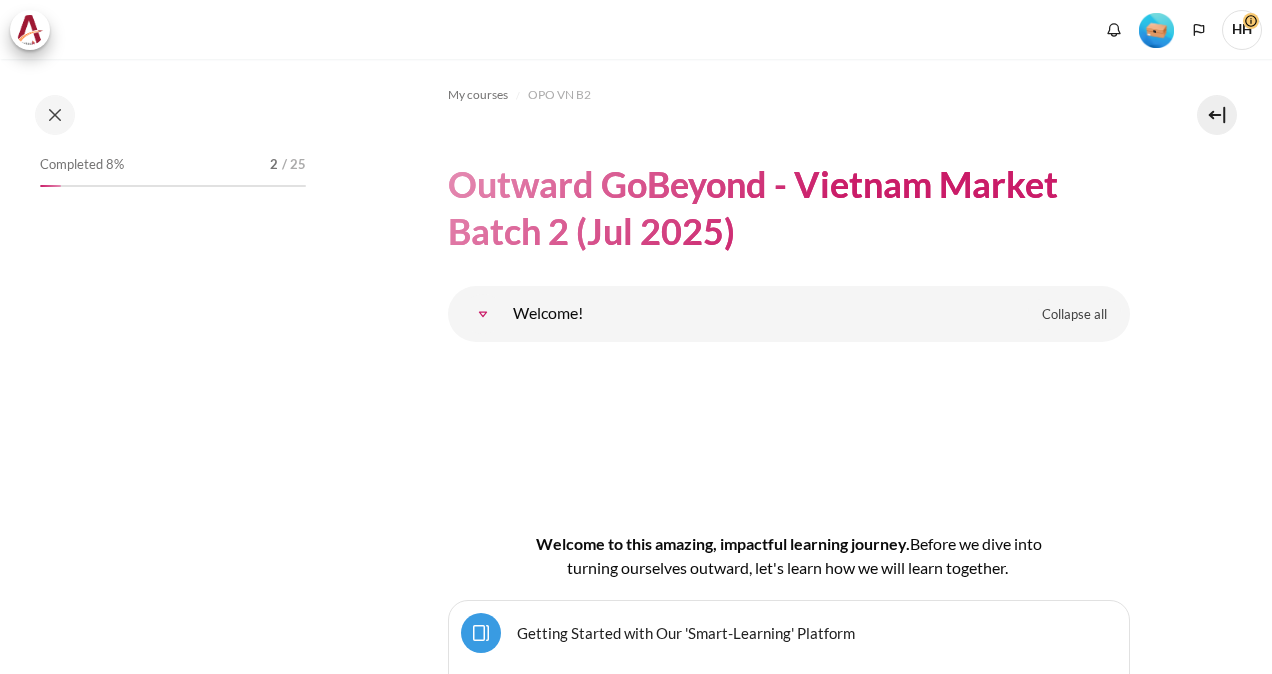 scroll, scrollTop: 0, scrollLeft: 0, axis: both 